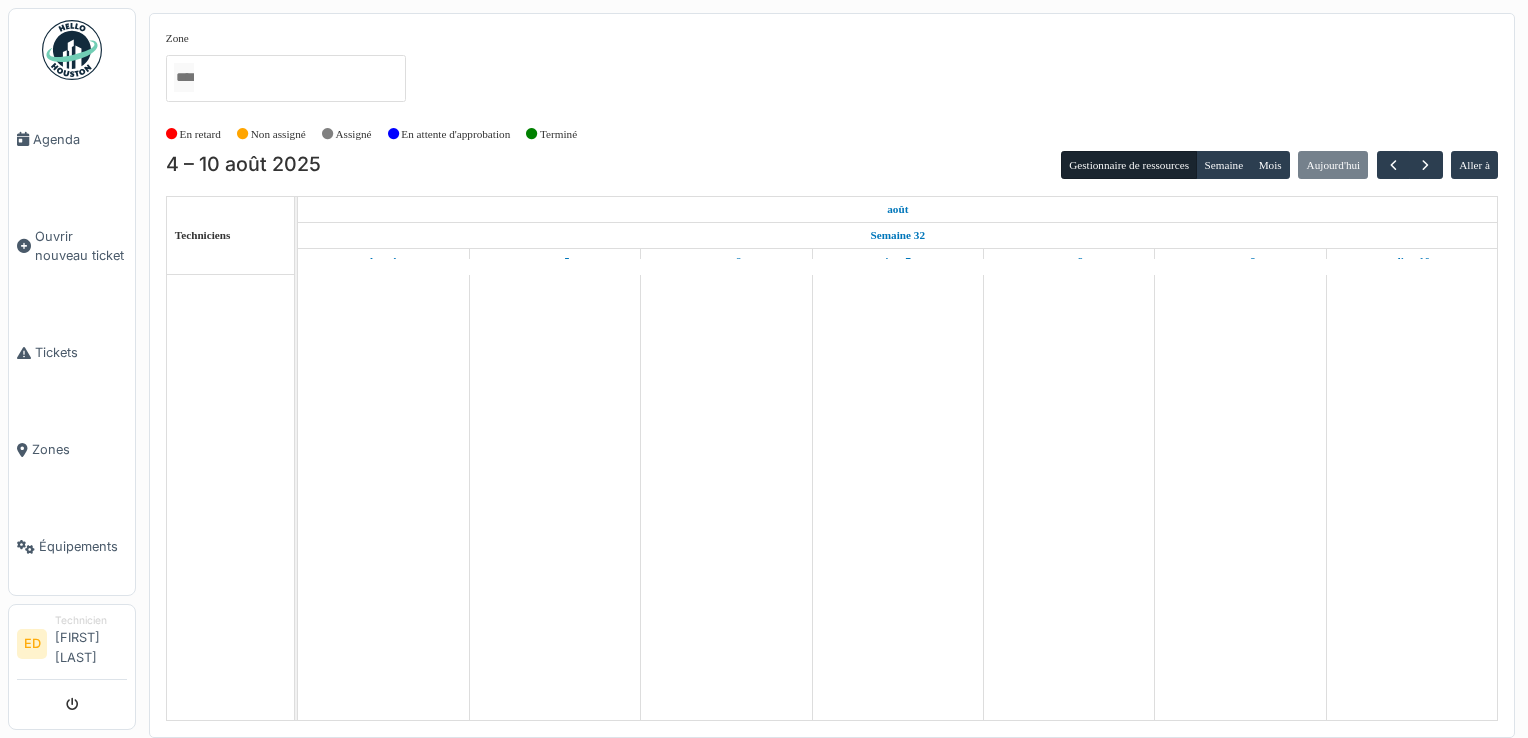 scroll, scrollTop: 0, scrollLeft: 0, axis: both 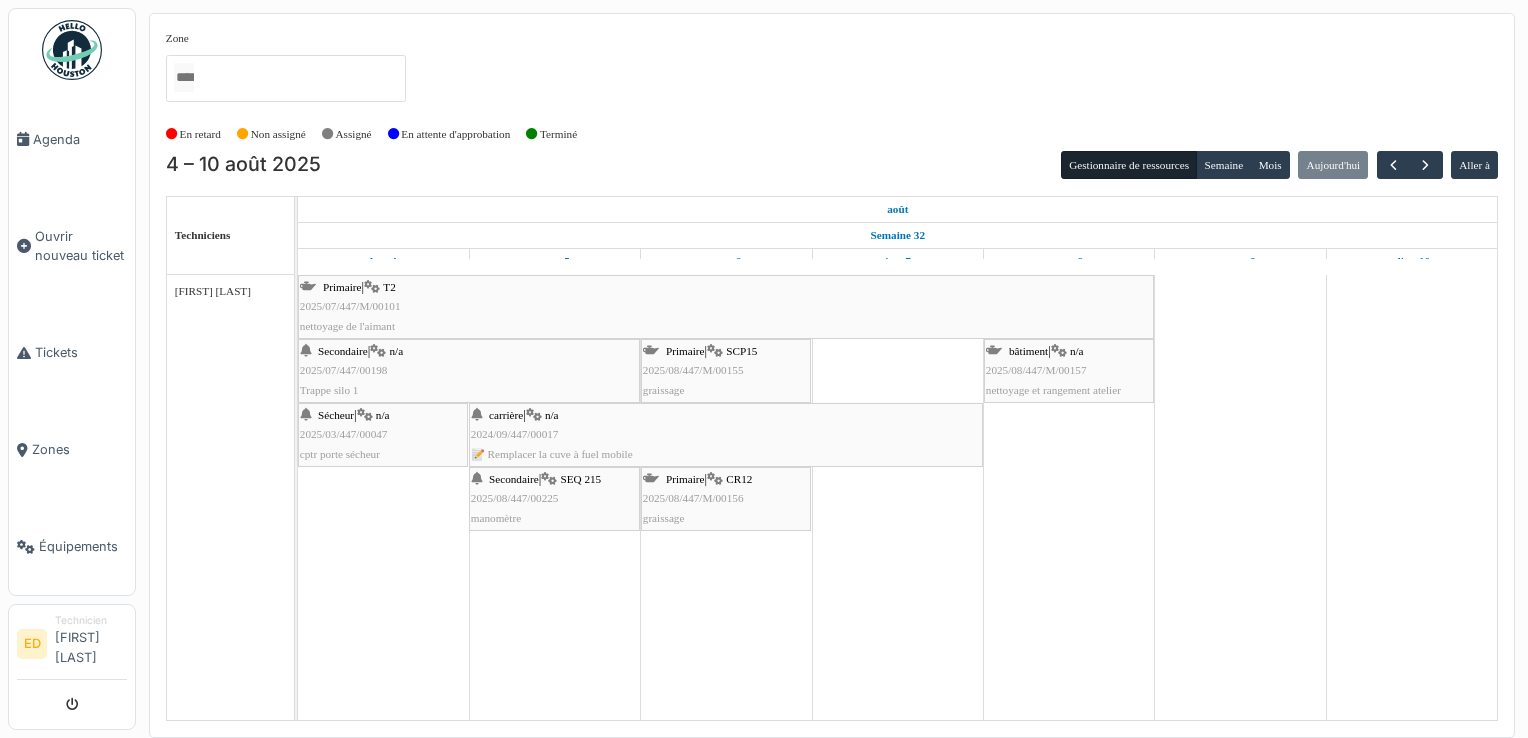 click on "Primaire
|     T2
2025/07/447/M/00101
nettoyage de l'aimant" at bounding box center (726, 307) 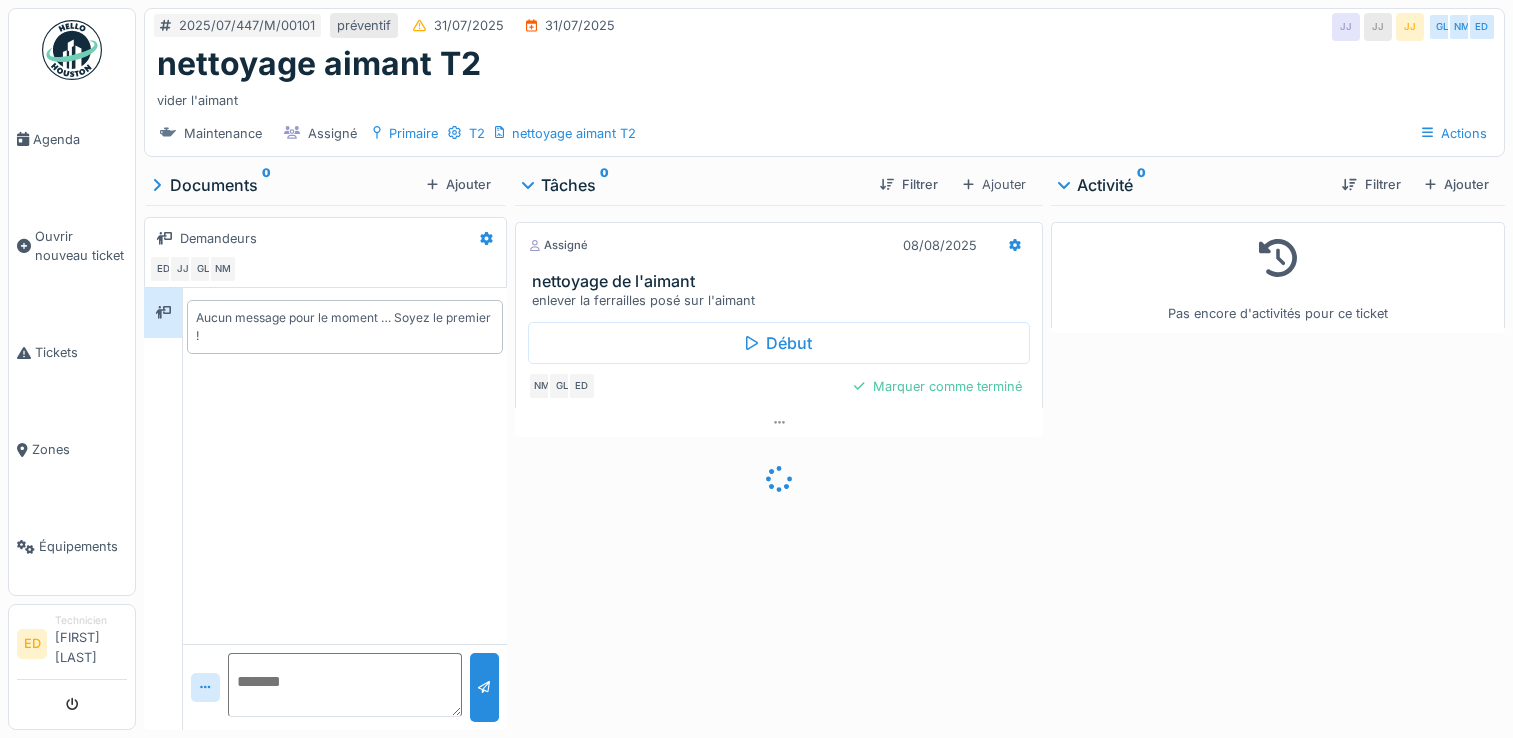 scroll, scrollTop: 0, scrollLeft: 0, axis: both 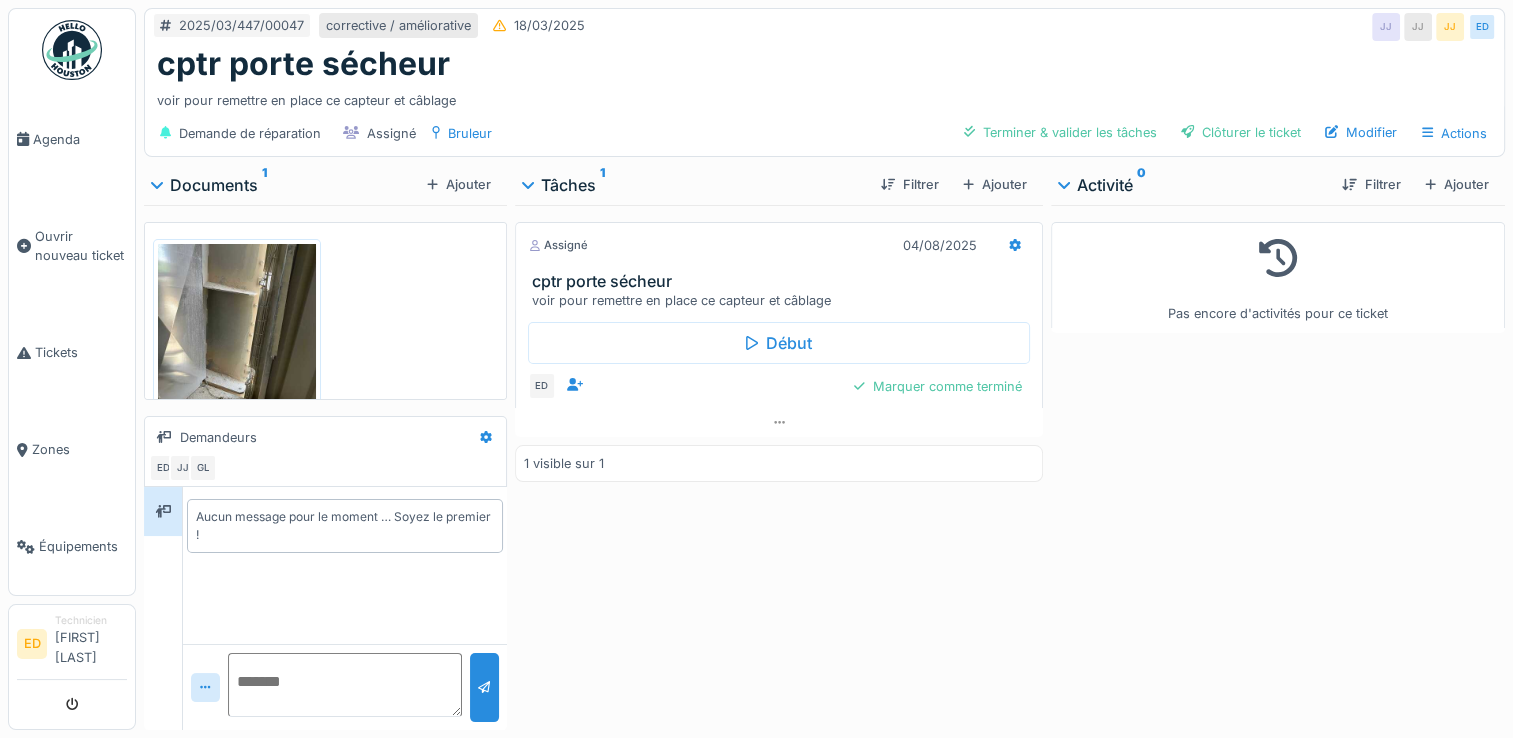 click at bounding box center [237, 349] 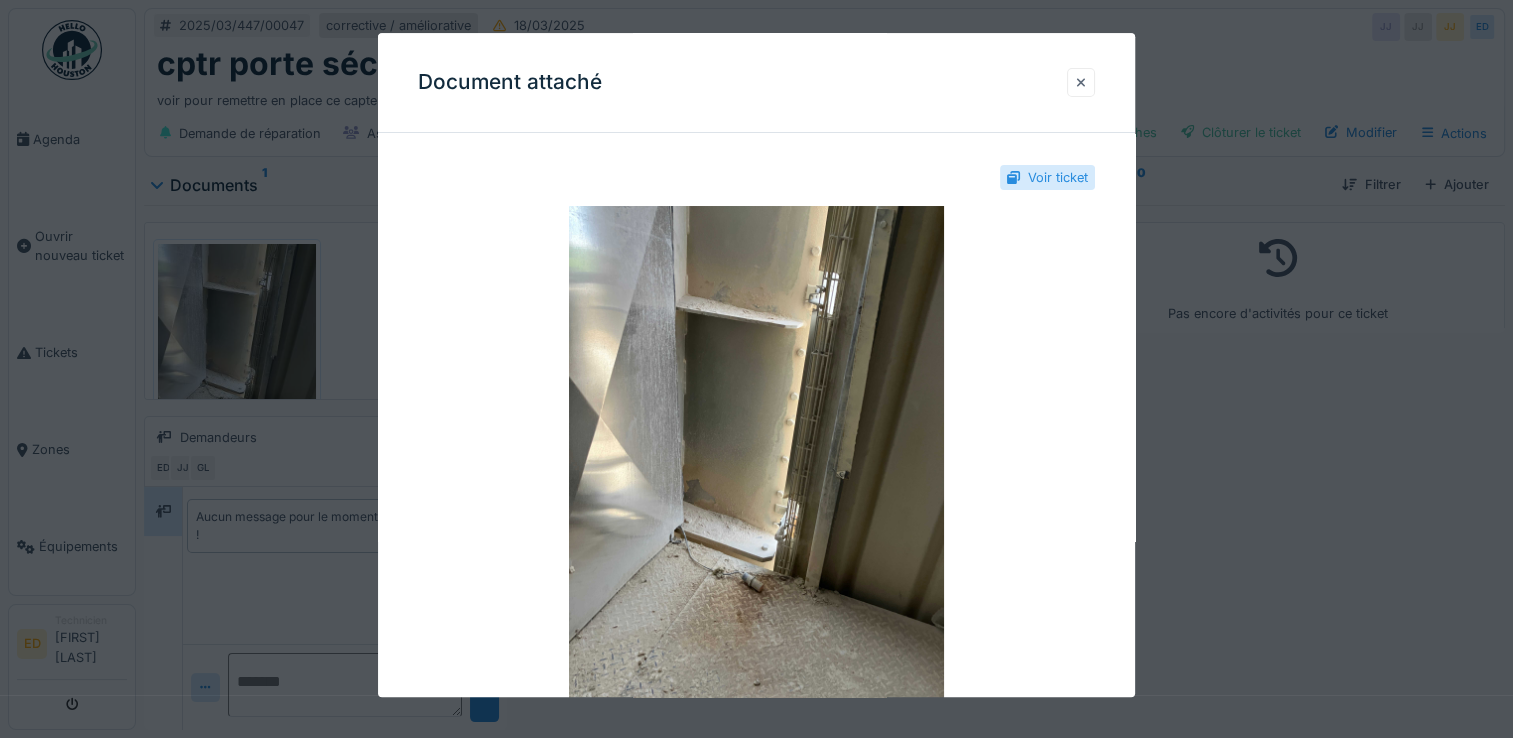 click at bounding box center [1081, 82] 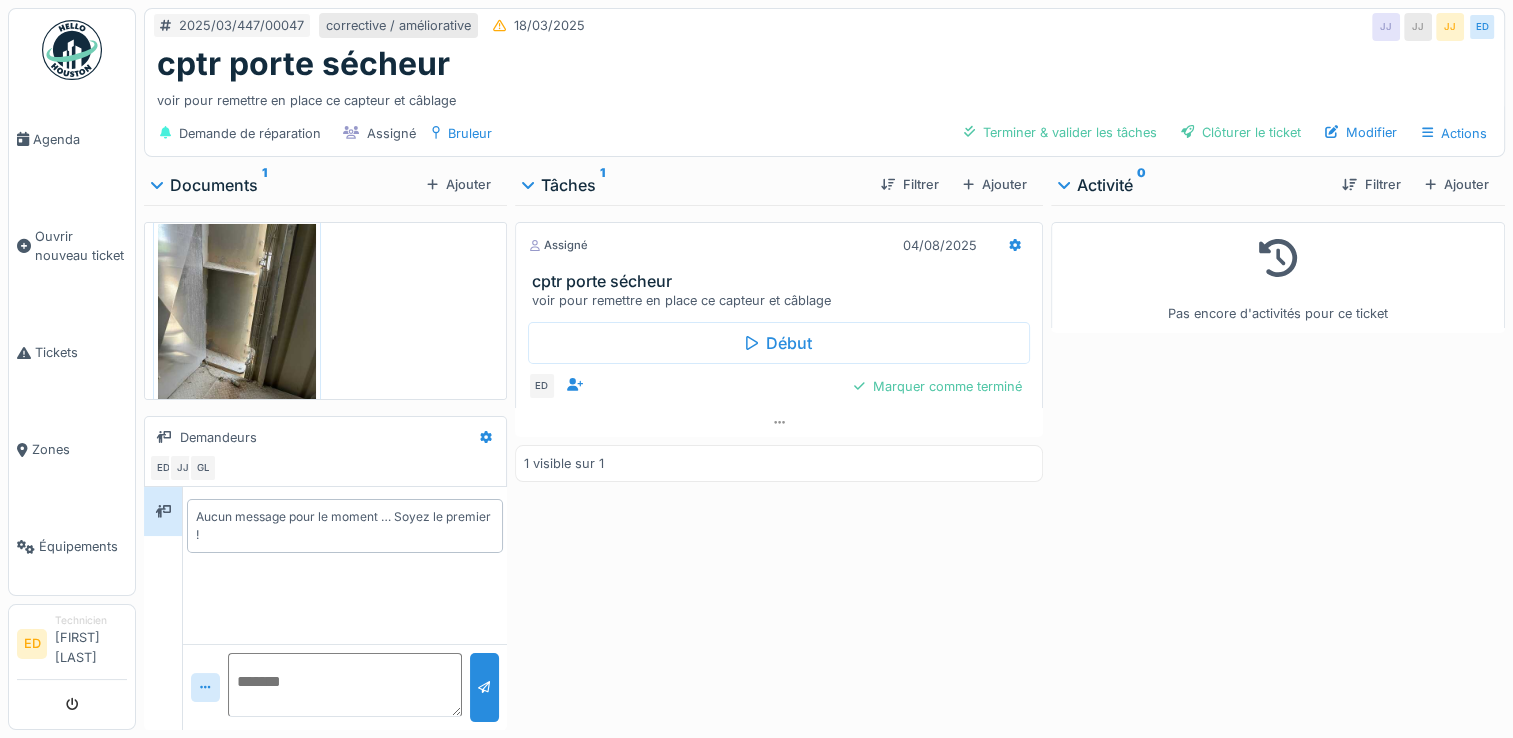 scroll, scrollTop: 40, scrollLeft: 0, axis: vertical 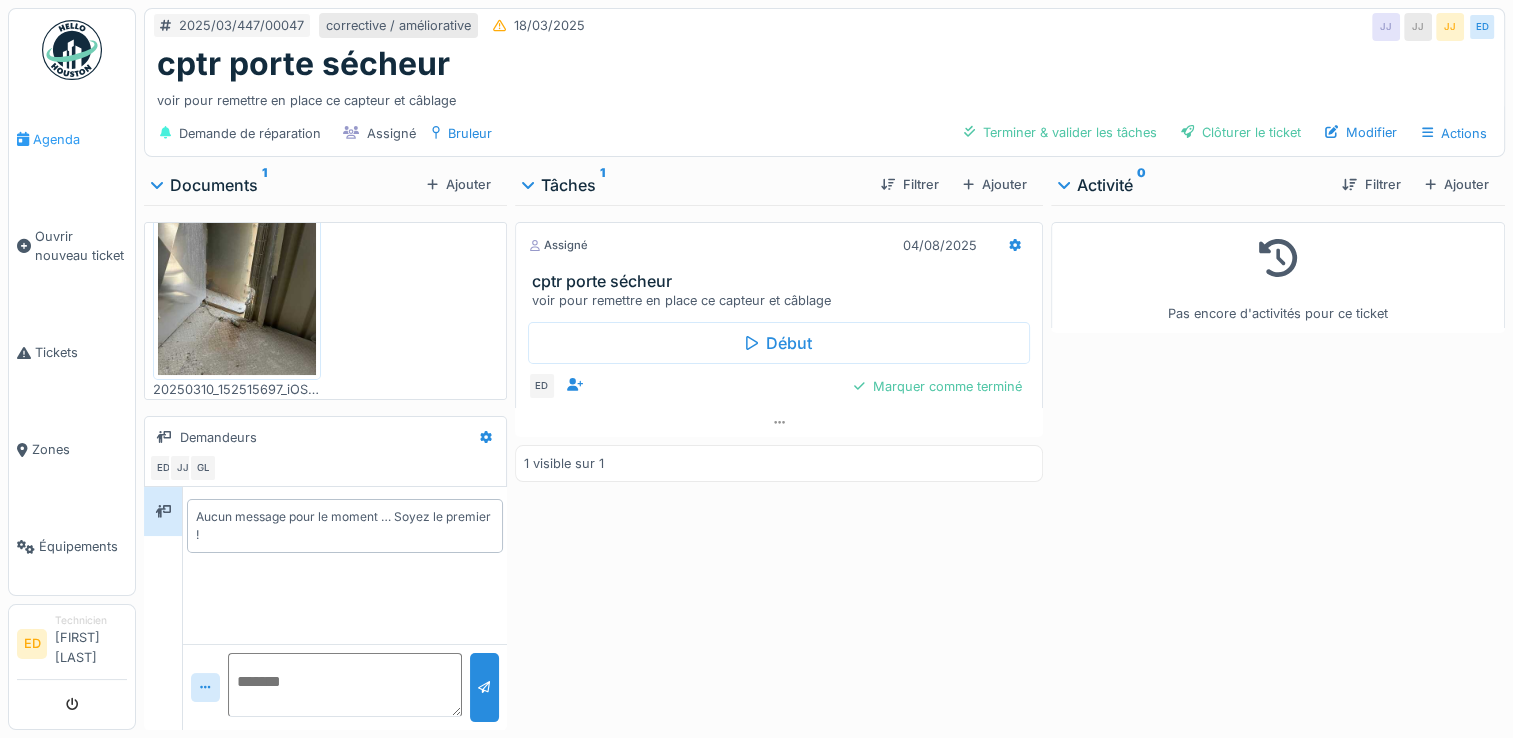 click on "Agenda" at bounding box center (80, 139) 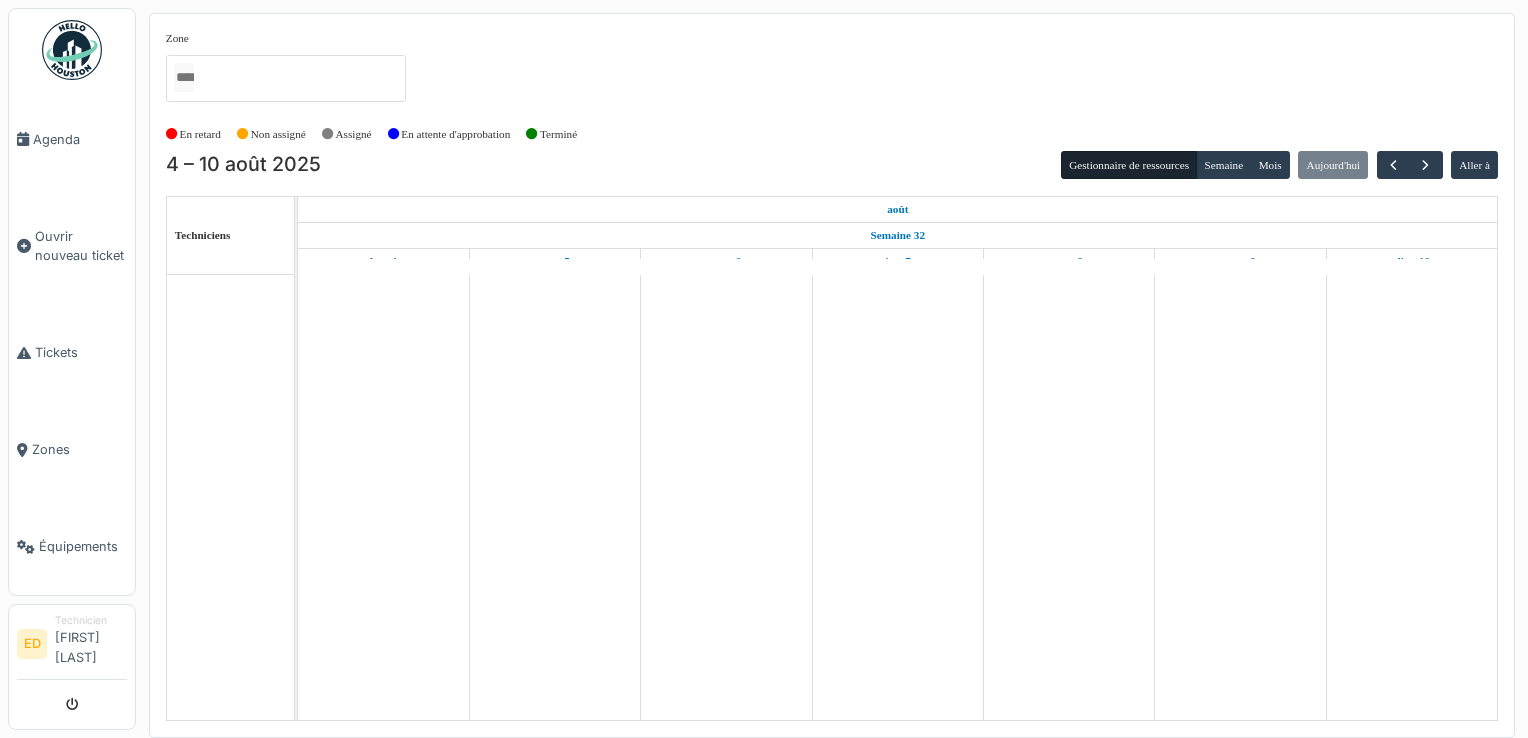 scroll, scrollTop: 0, scrollLeft: 0, axis: both 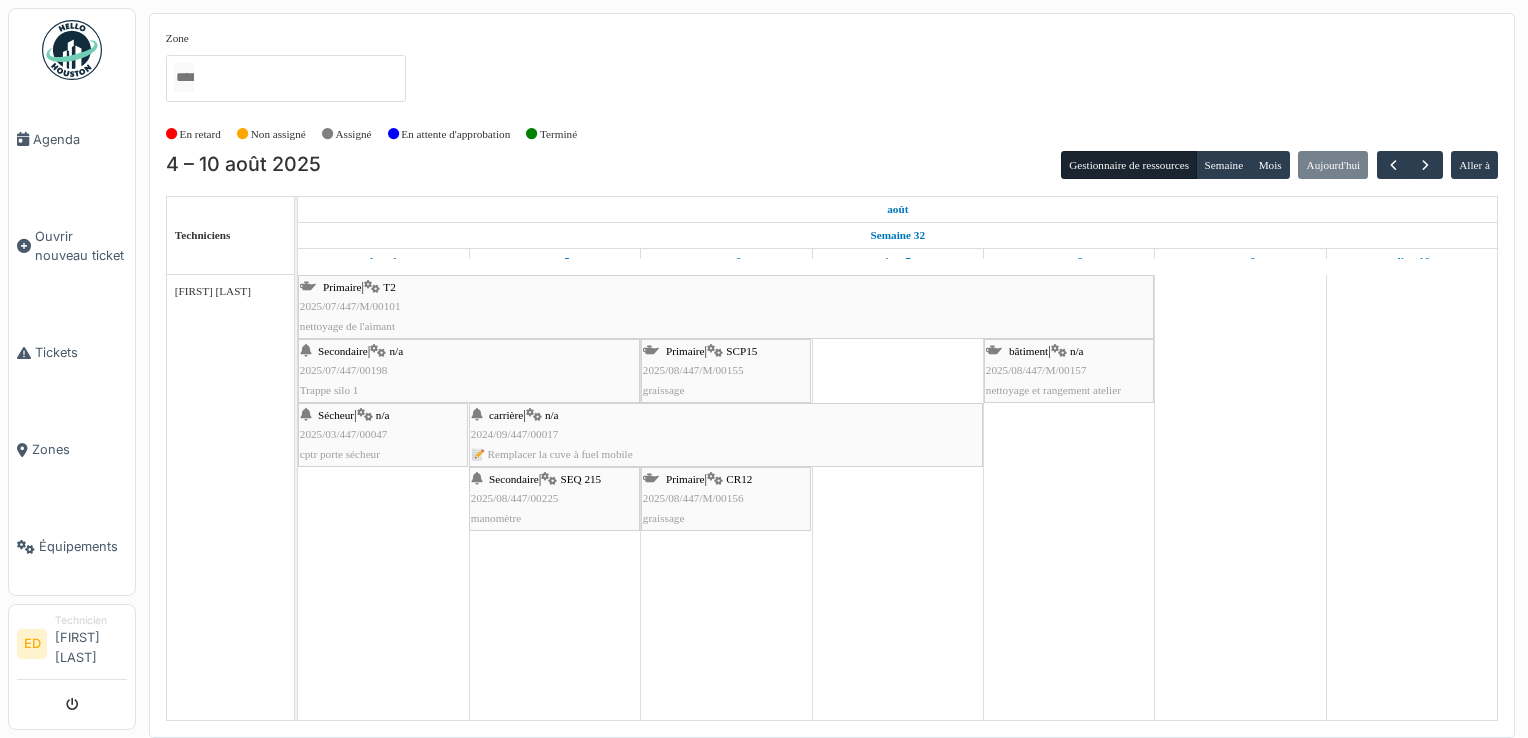 click on "Secondaire
|     n/a
2025/07/447/00198
Trappe silo 1" at bounding box center [469, 371] 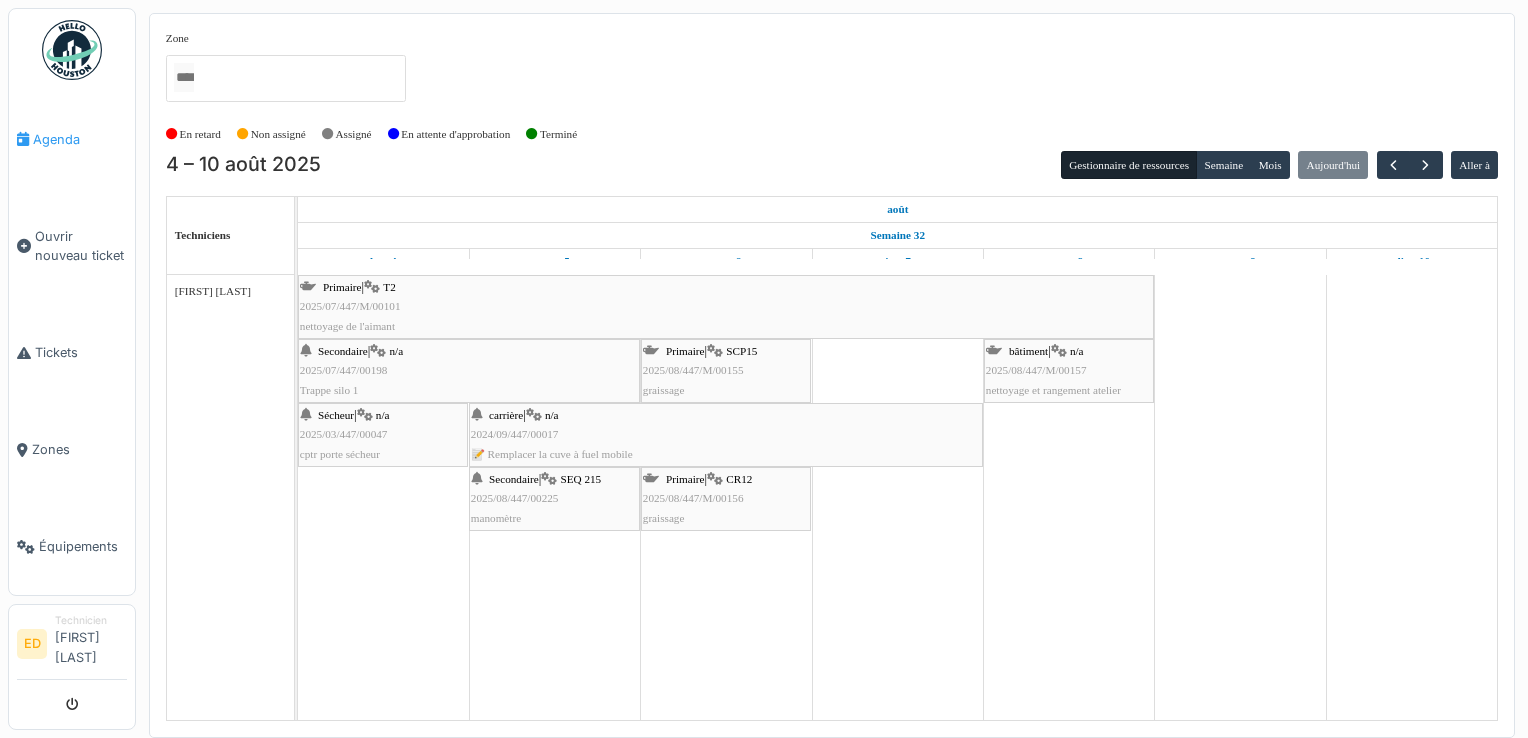 click on "Agenda" at bounding box center [80, 139] 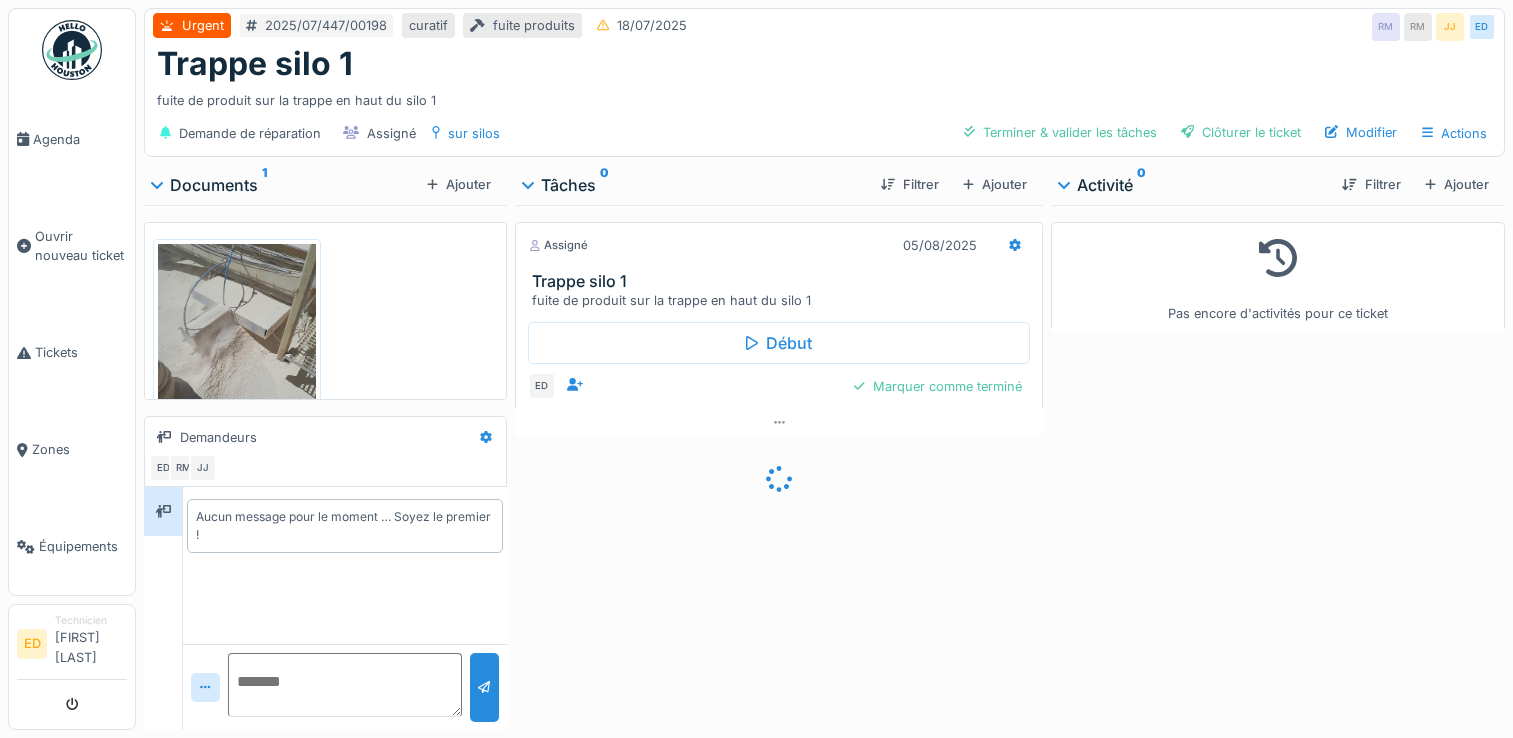 scroll, scrollTop: 0, scrollLeft: 0, axis: both 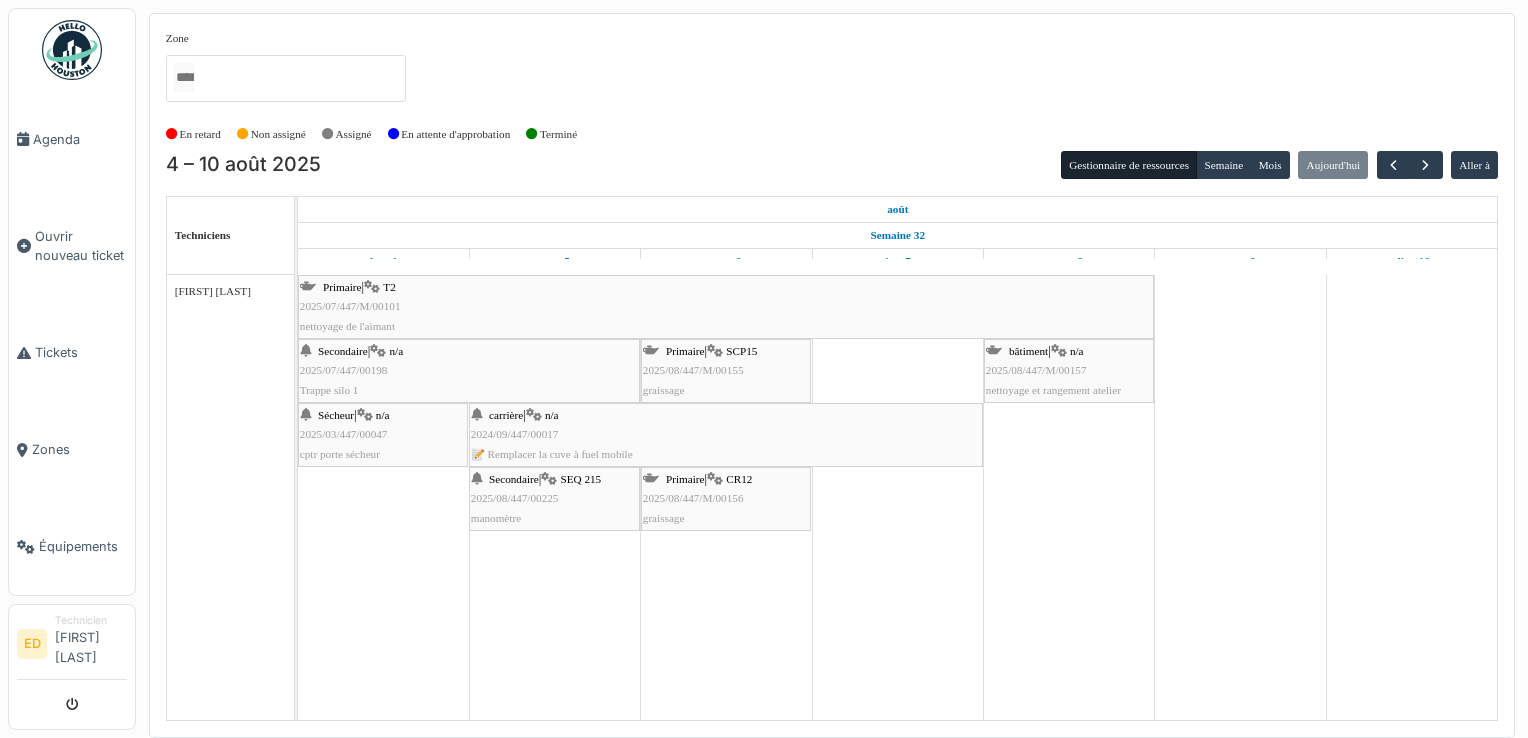 click on "Sécheur
|     n/a
[PASSPORT]
cptr porte sécheur" at bounding box center [383, 435] 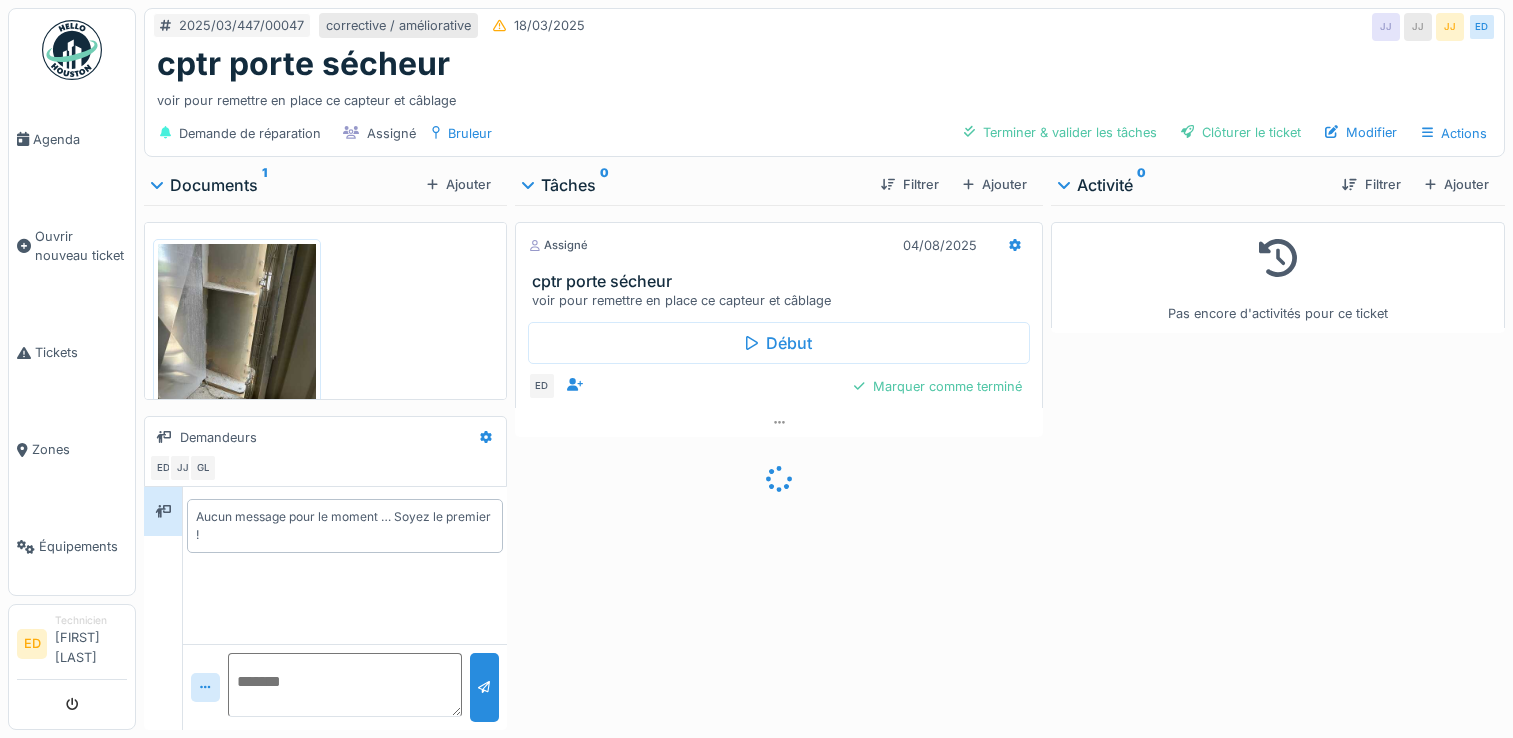 scroll, scrollTop: 0, scrollLeft: 0, axis: both 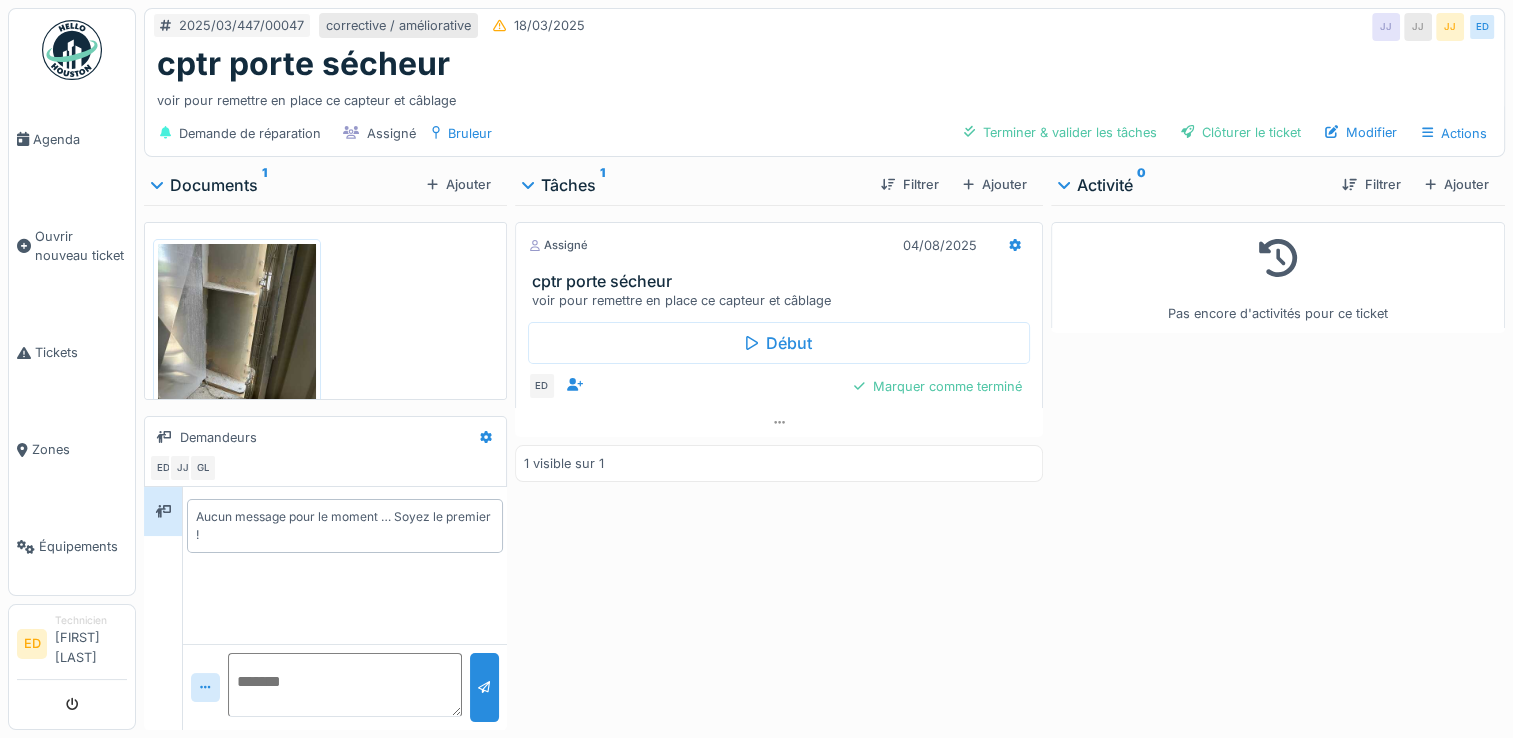 click at bounding box center [237, 349] 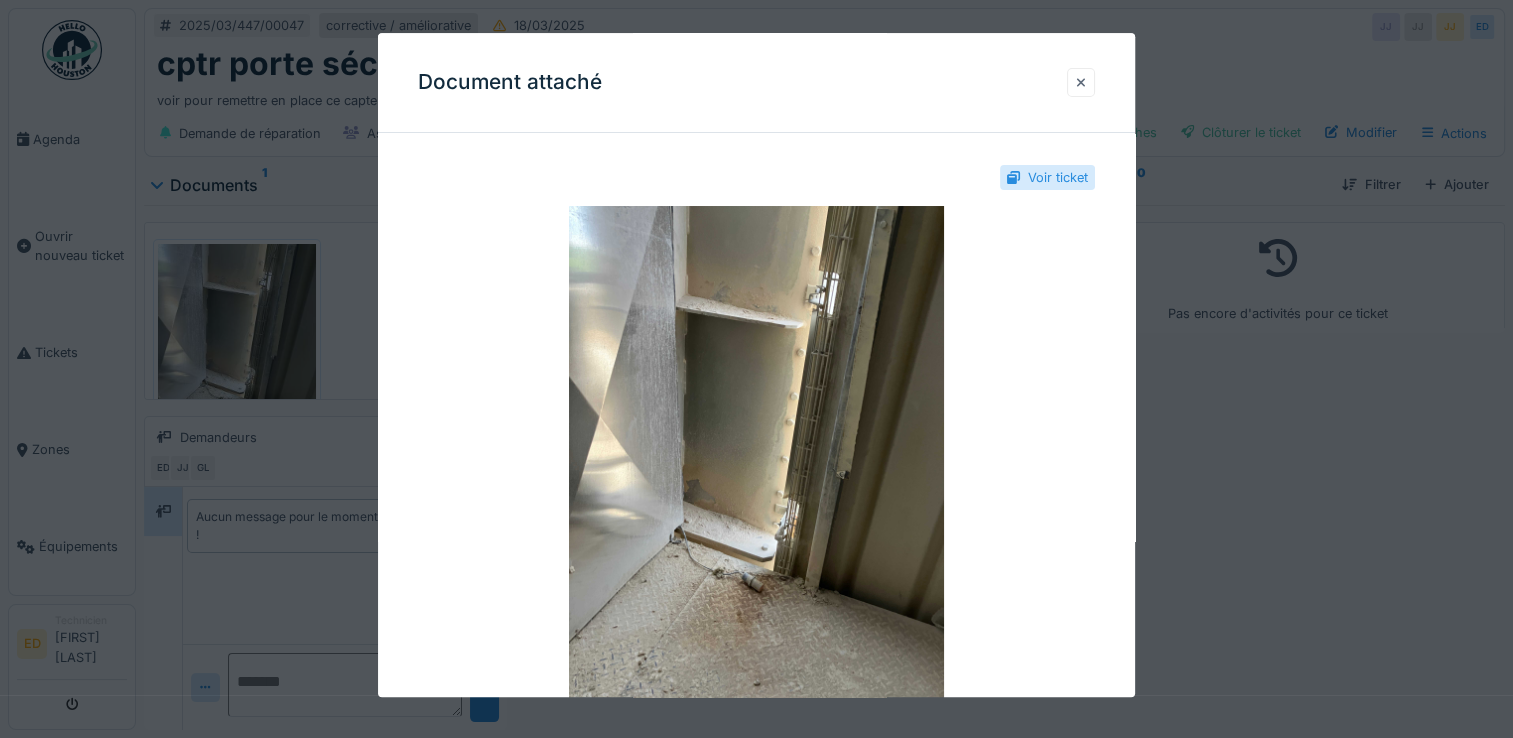 click at bounding box center (1081, 82) 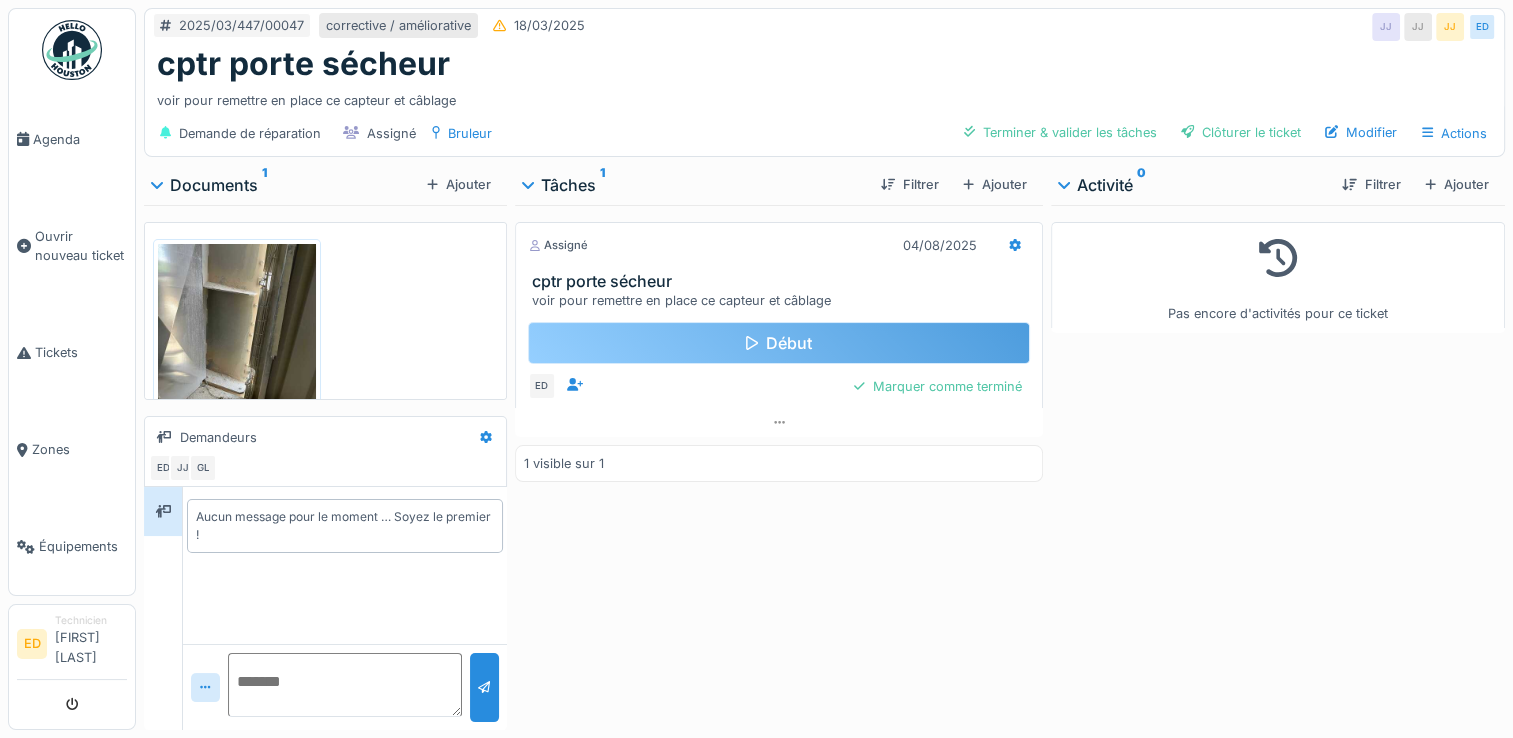 click on "Début" at bounding box center (779, 343) 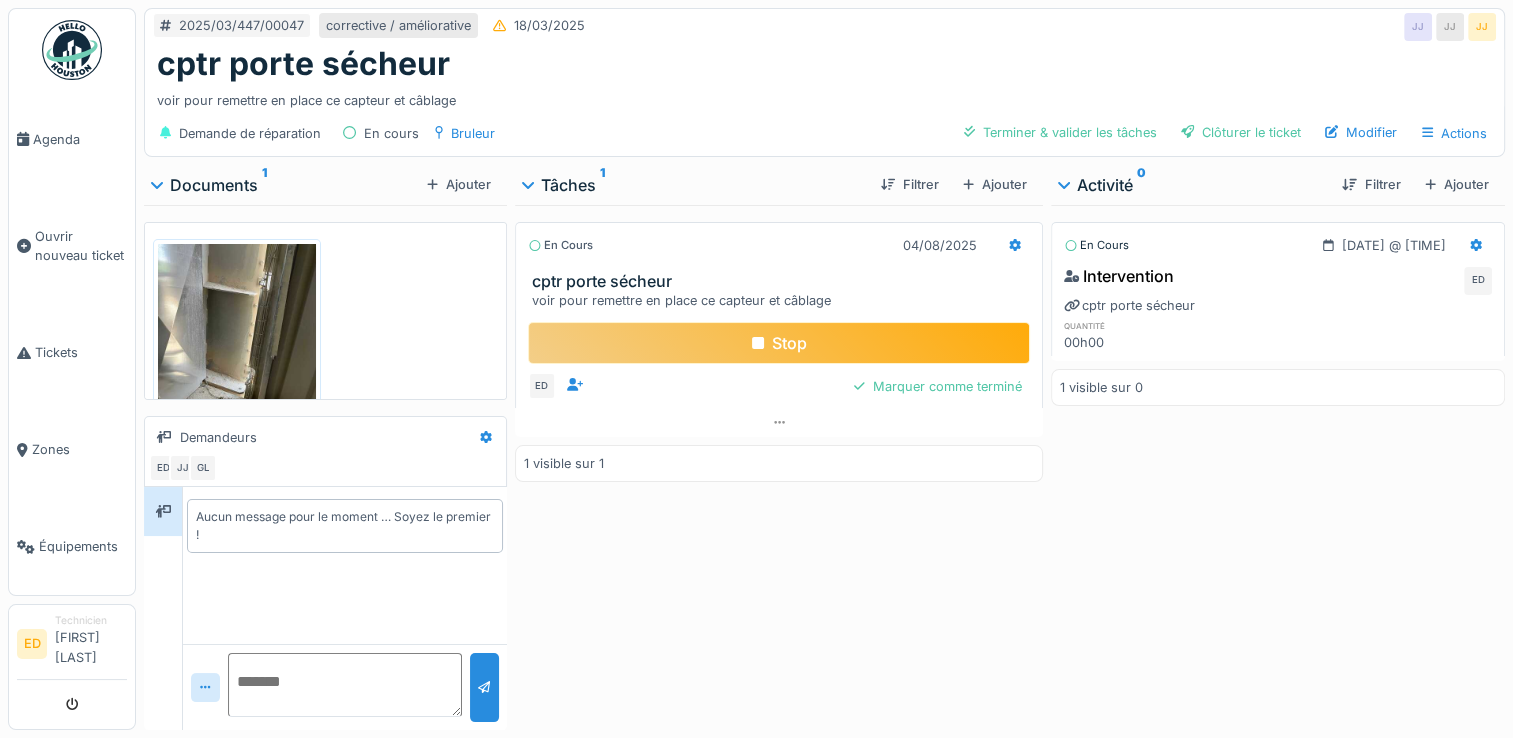 click on "Stop" at bounding box center (779, 343) 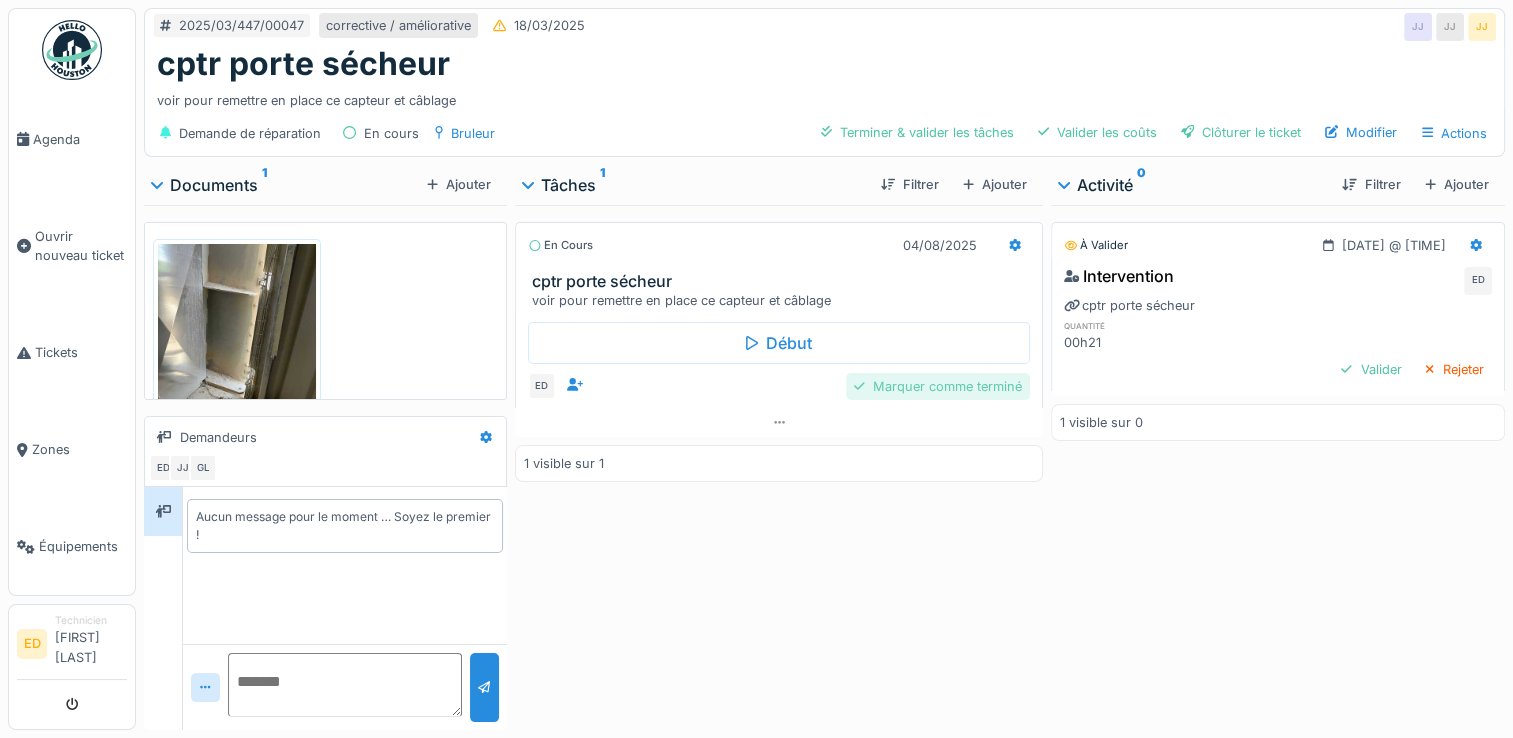 click on "Marquer comme terminé" at bounding box center (938, 386) 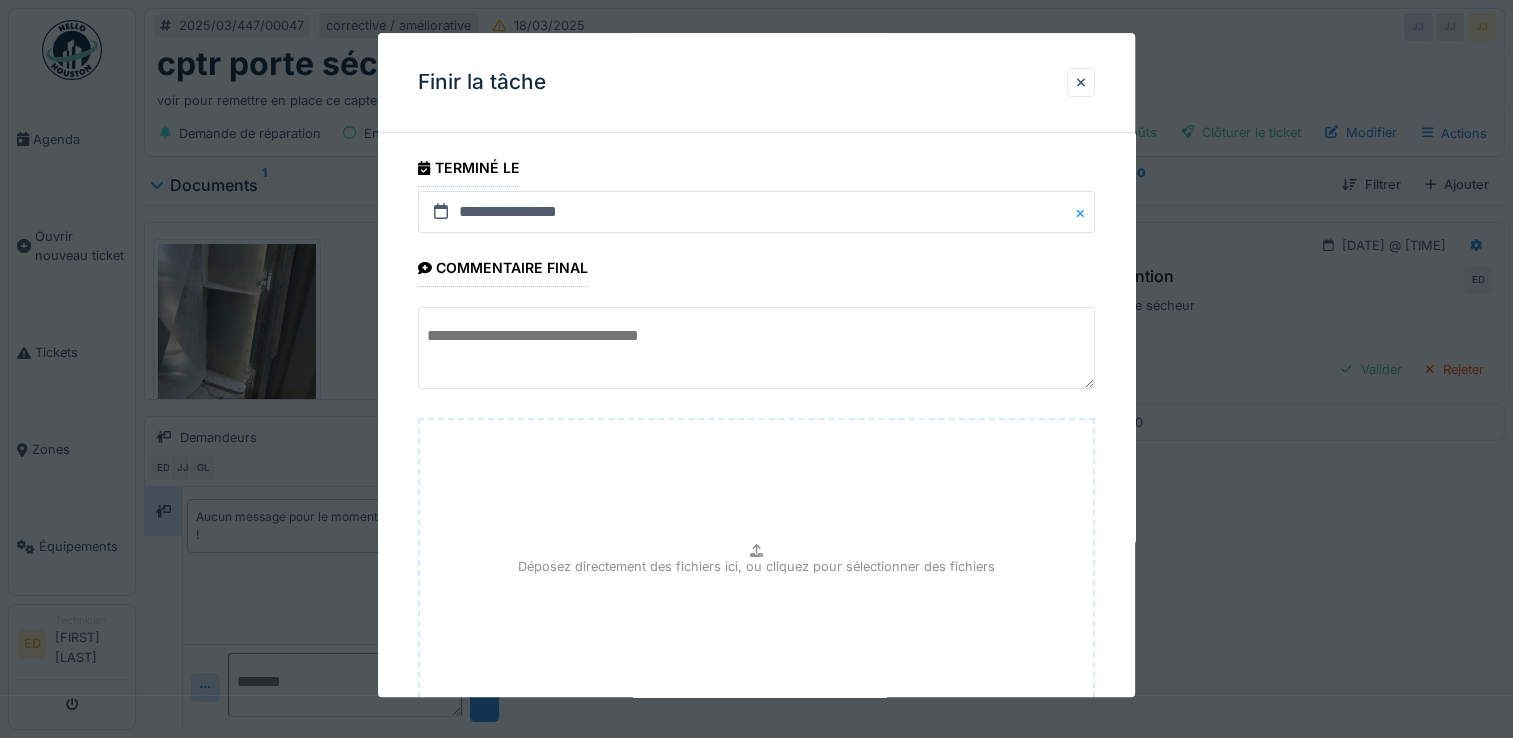 click on "Déposez directement des fichiers ici, ou cliquez pour sélectionner des fichiers" at bounding box center [756, 569] 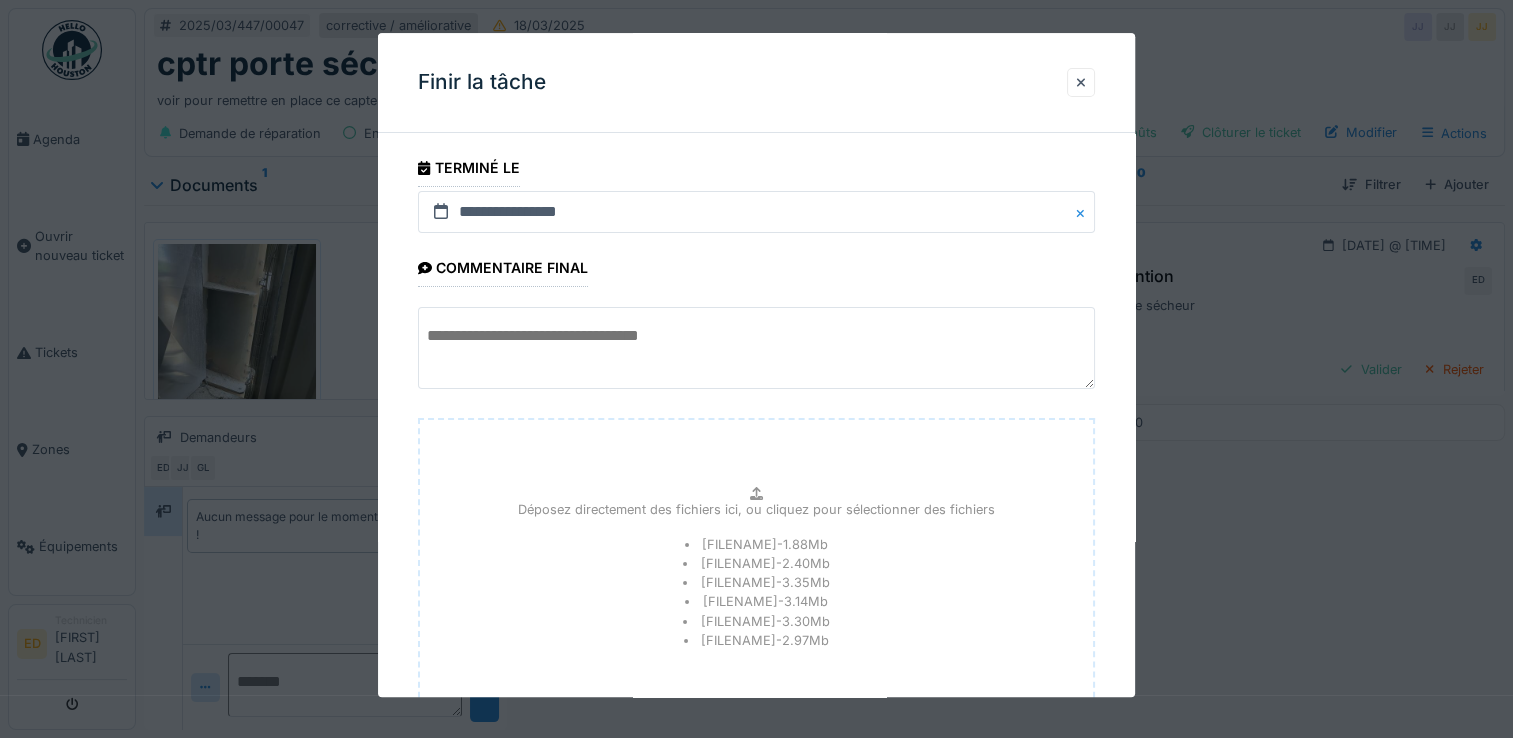 click at bounding box center (756, 348) 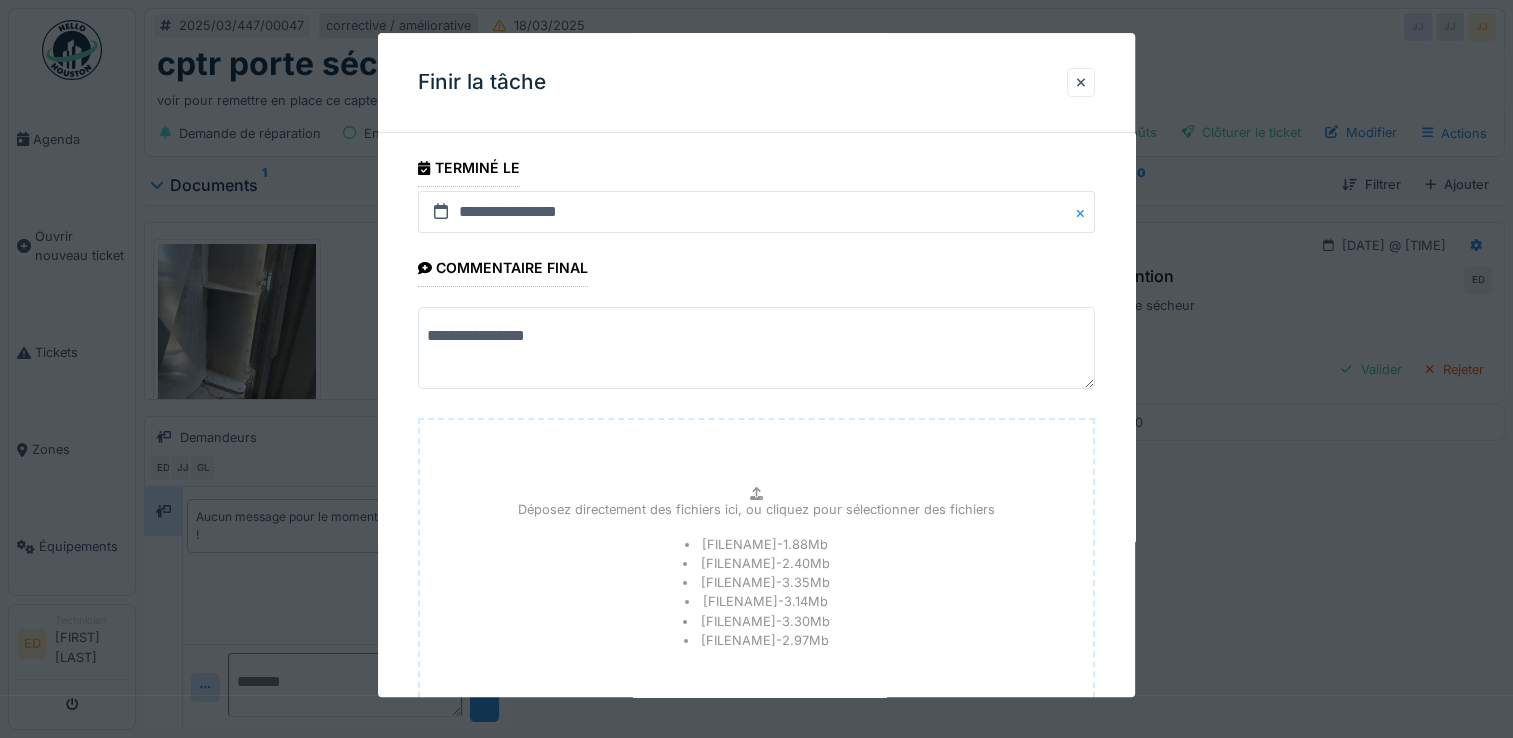 click on "**********" at bounding box center (756, 348) 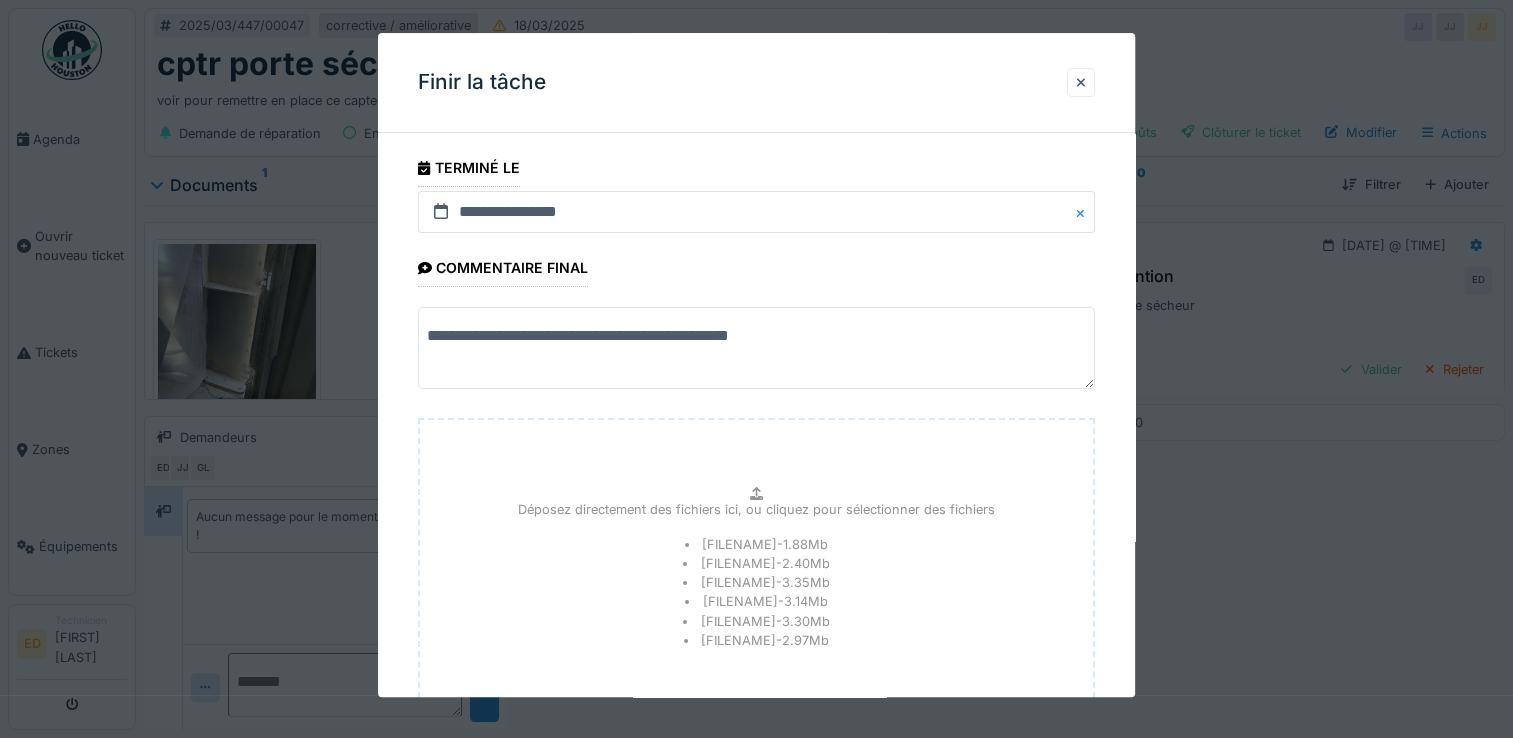 click on "**********" at bounding box center (756, 348) 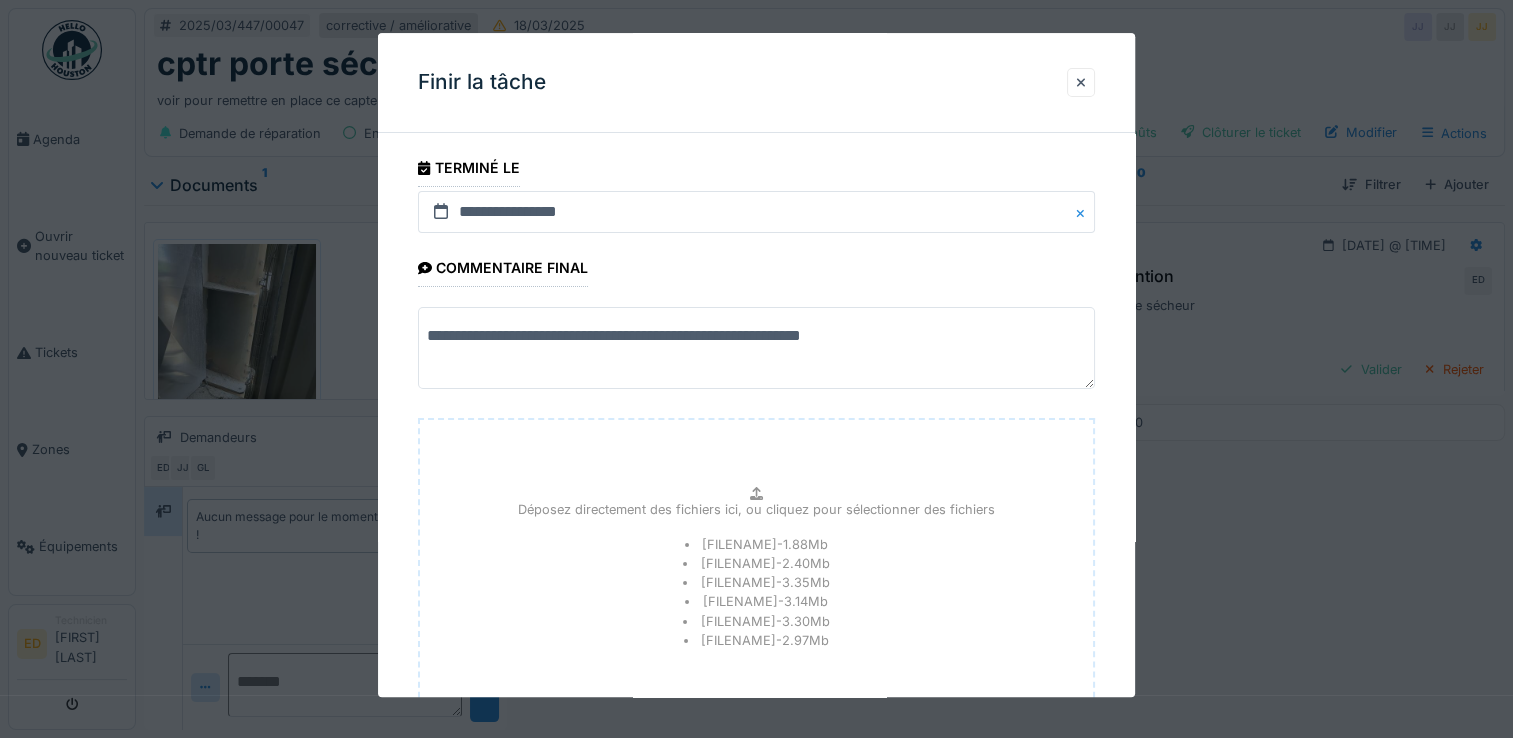 type on "**********" 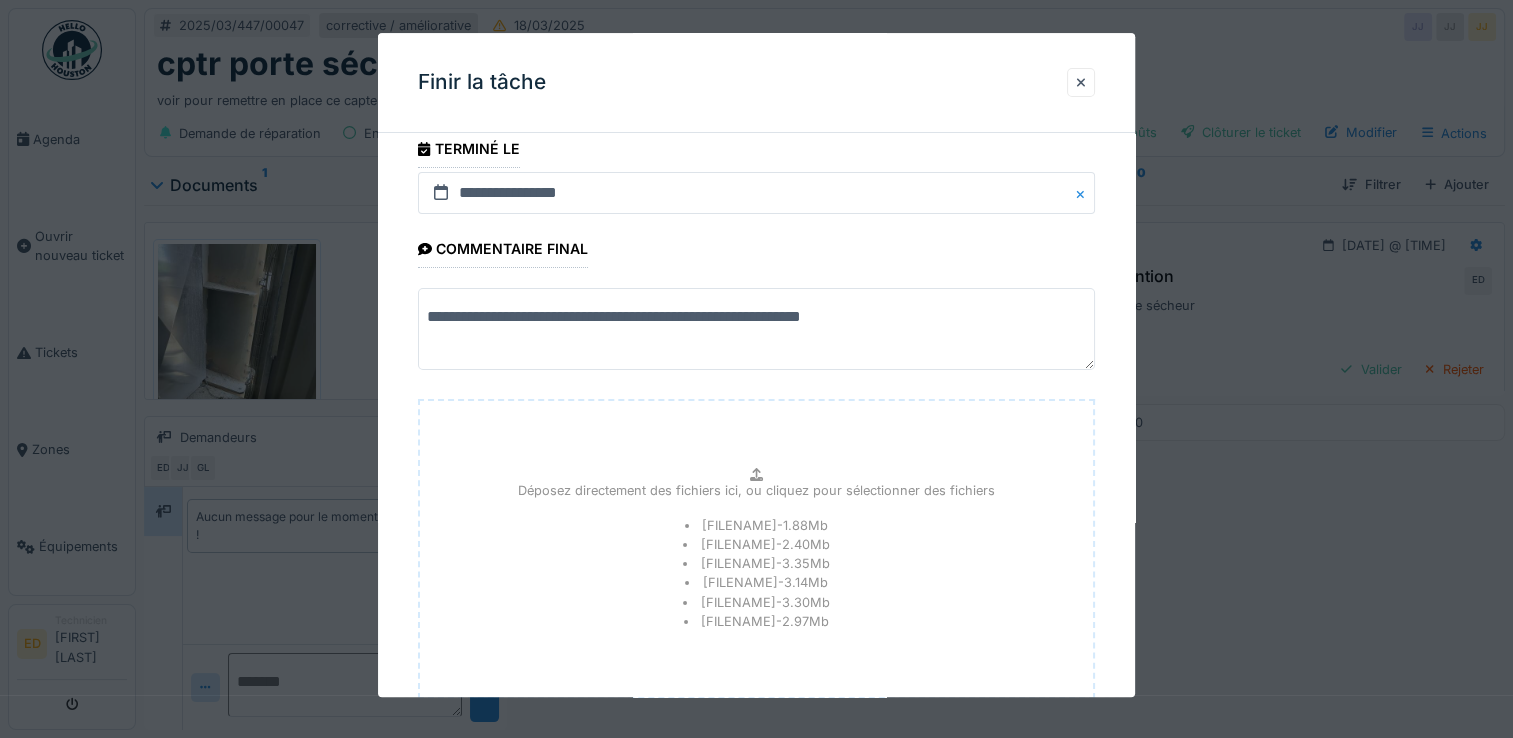 scroll, scrollTop: 446, scrollLeft: 0, axis: vertical 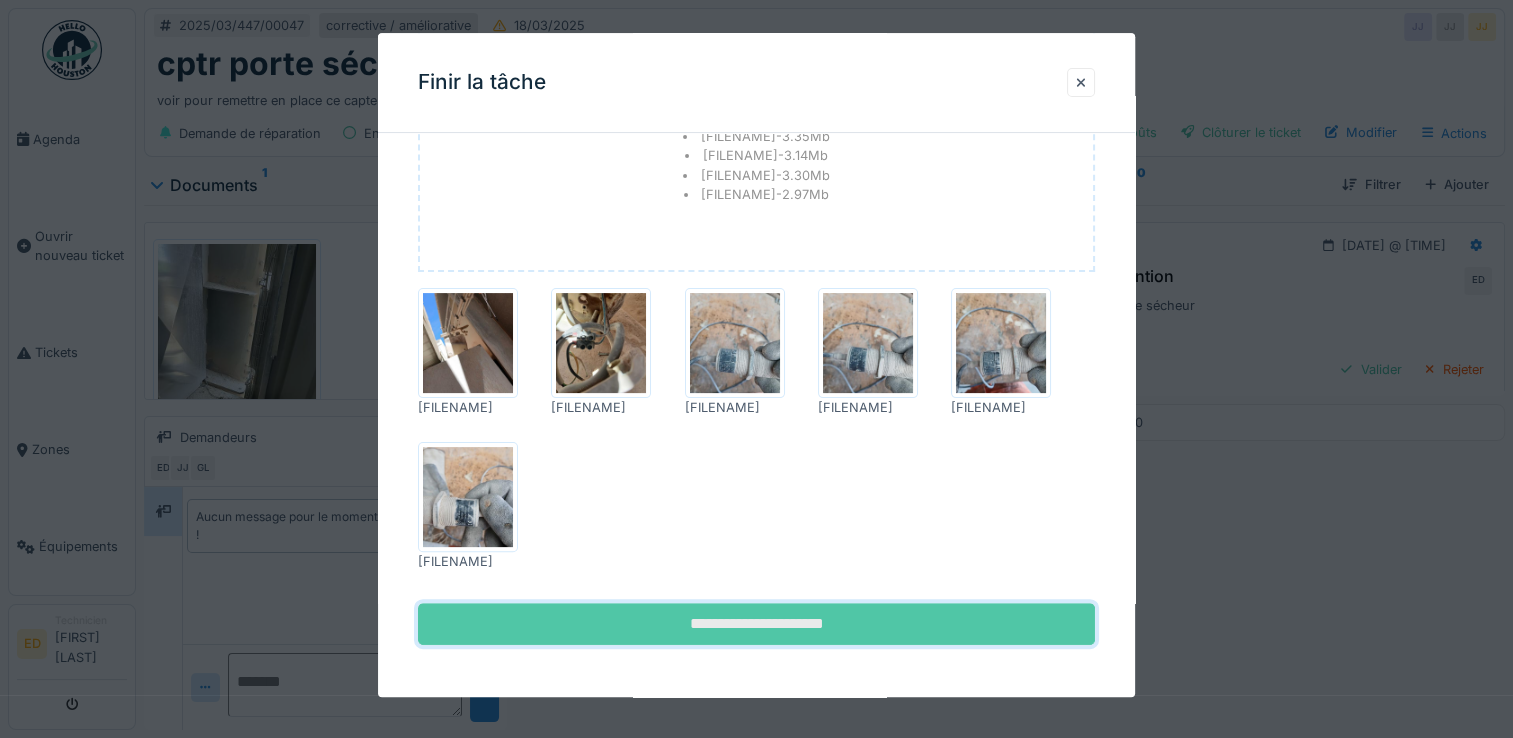 click on "**********" at bounding box center [756, 624] 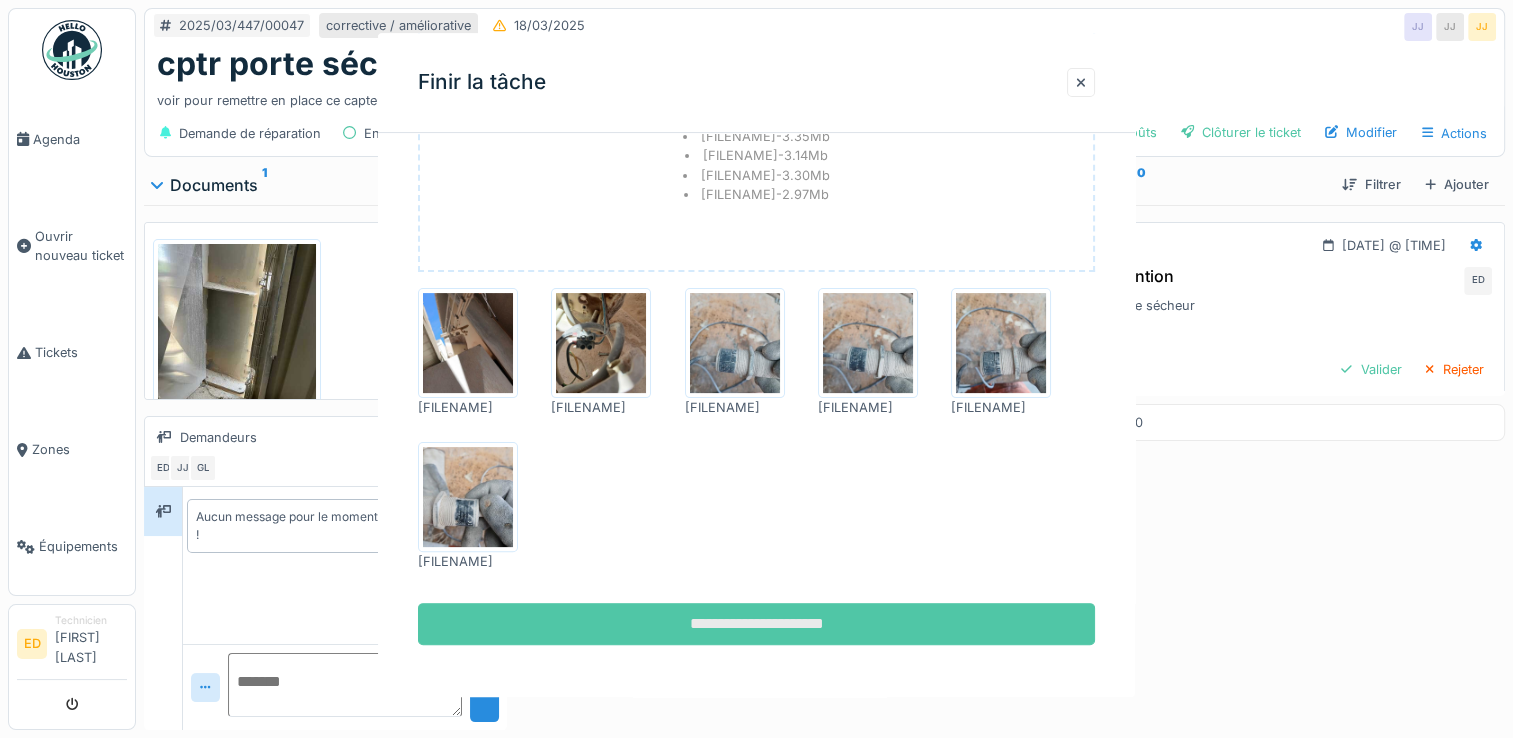 scroll, scrollTop: 0, scrollLeft: 0, axis: both 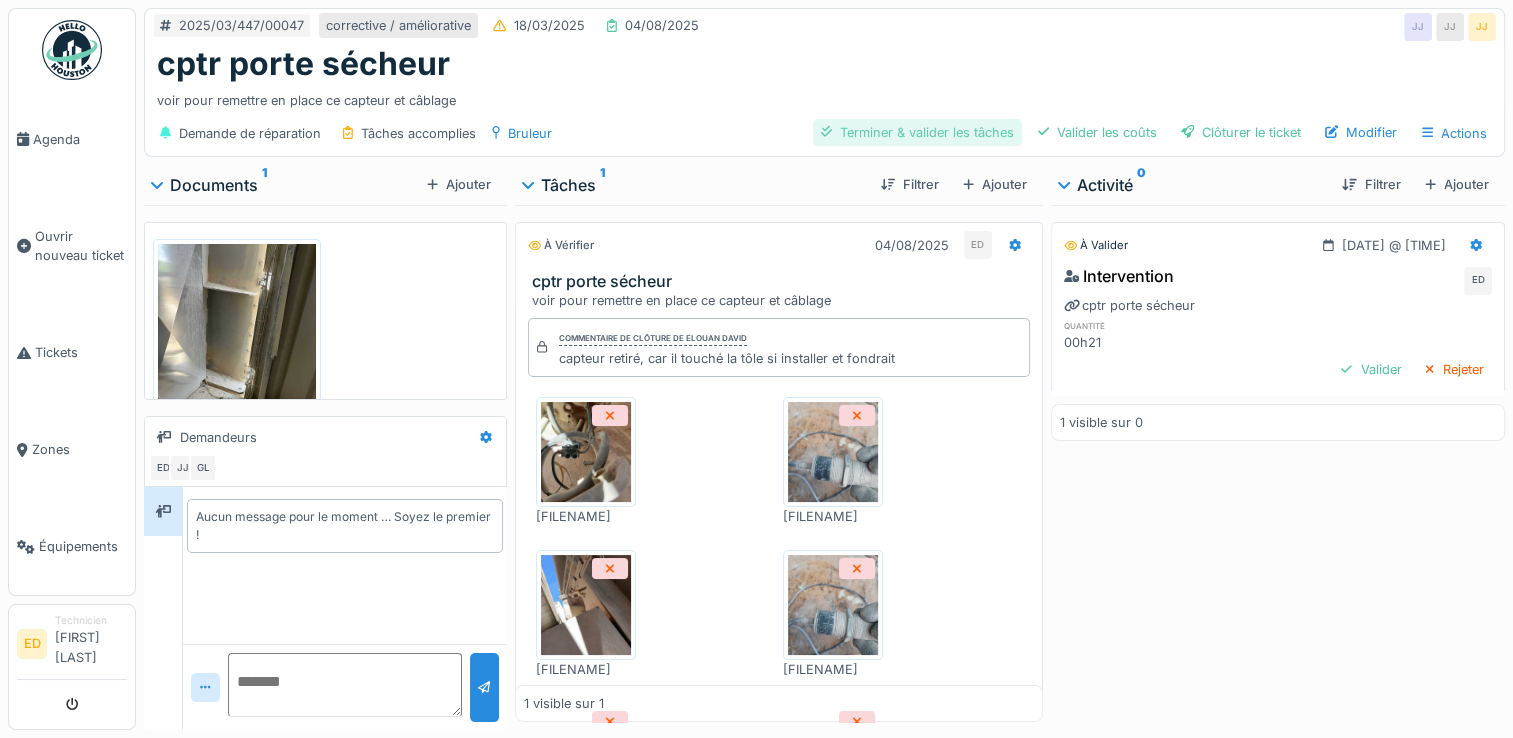 click on "Terminer & valider les tâches" at bounding box center [917, 132] 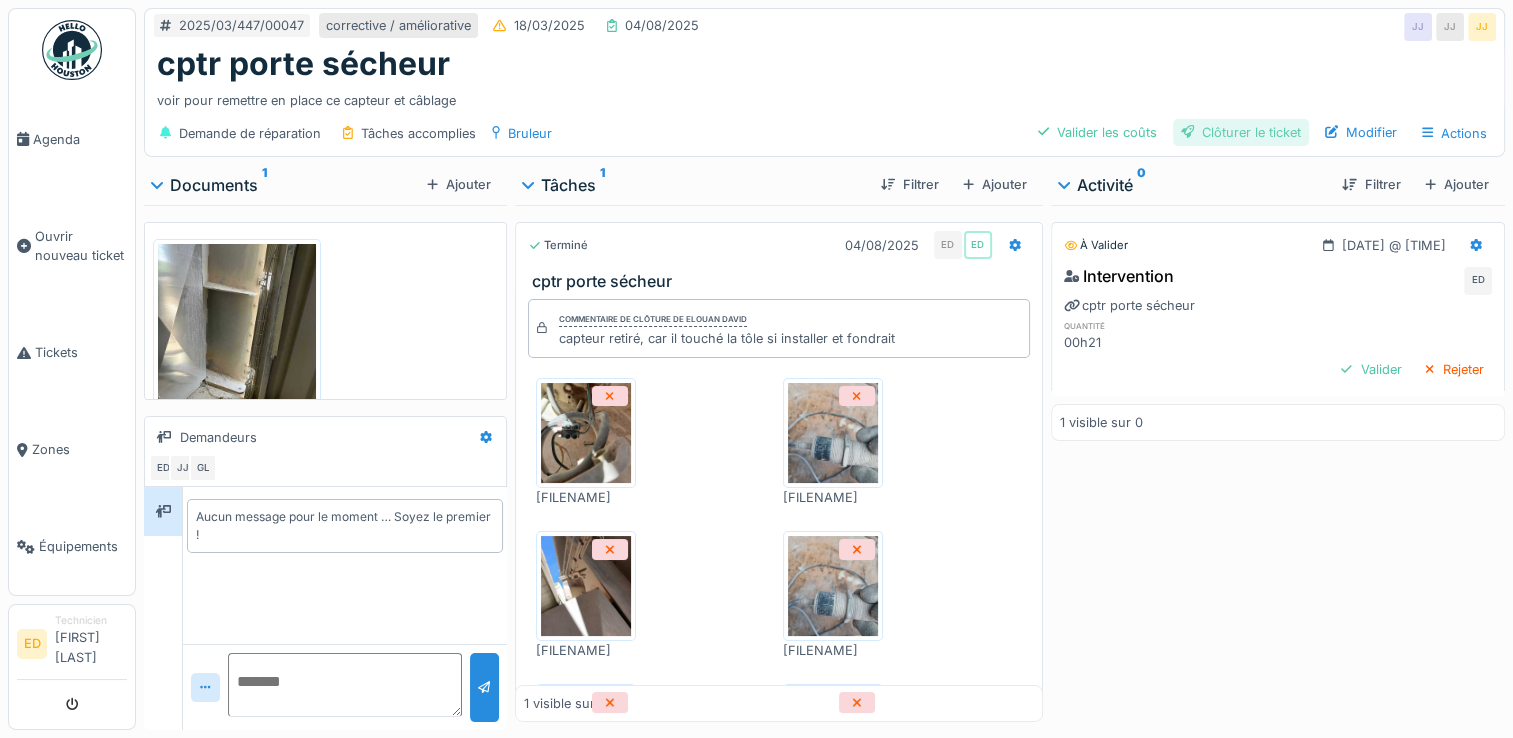 click on "Clôturer le ticket" at bounding box center (1241, 132) 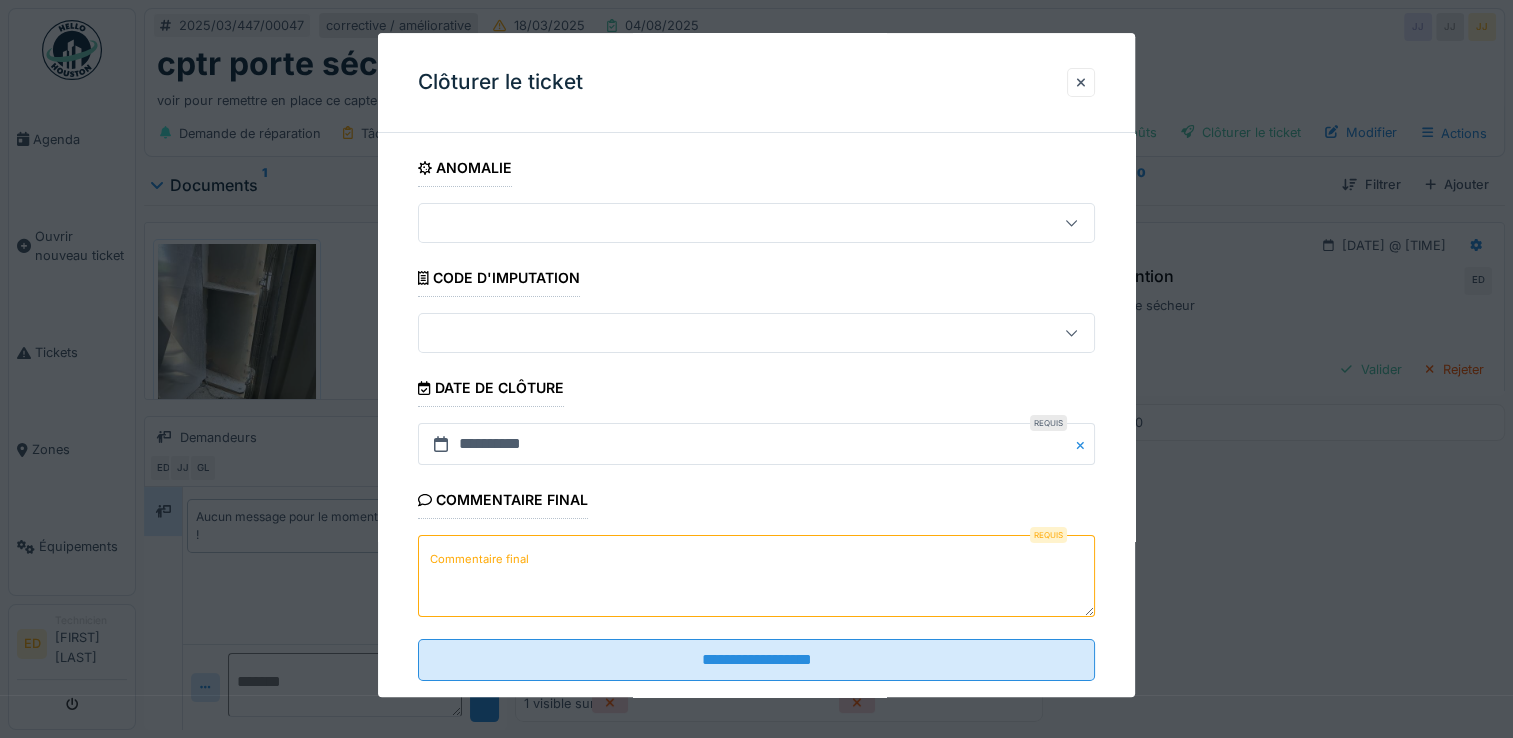 click on "Commentaire final" at bounding box center (756, 577) 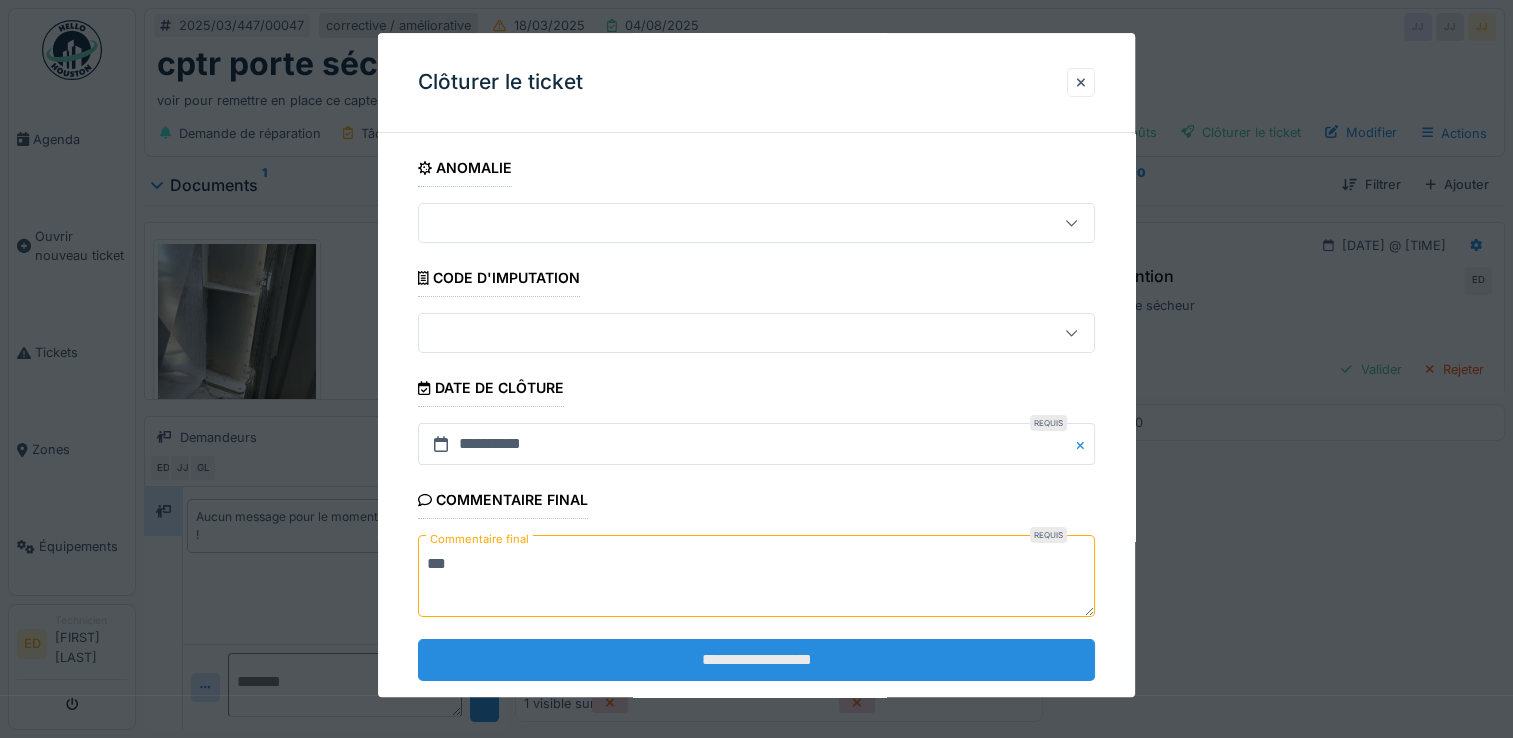 type on "***" 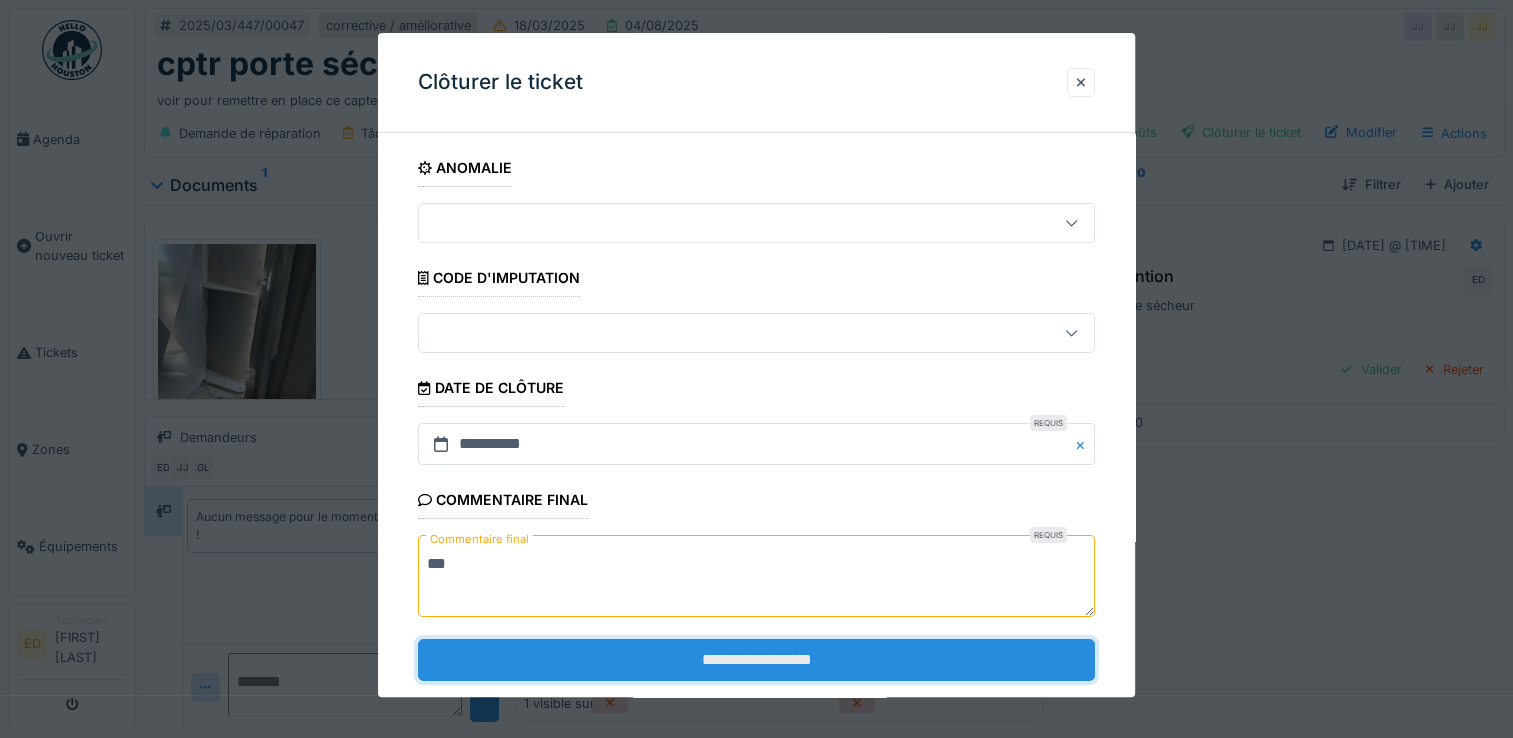 click on "**********" at bounding box center (756, 660) 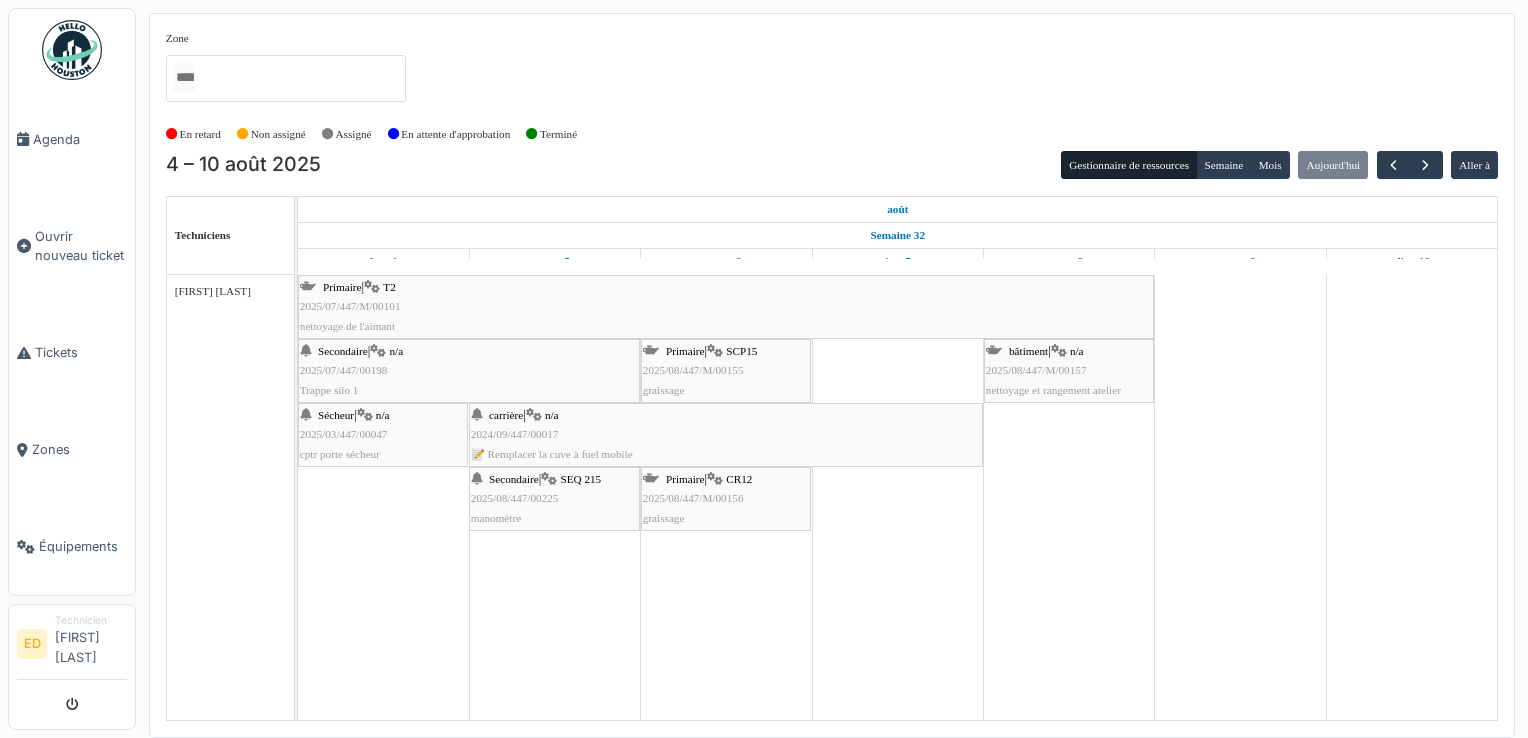 scroll, scrollTop: 0, scrollLeft: 0, axis: both 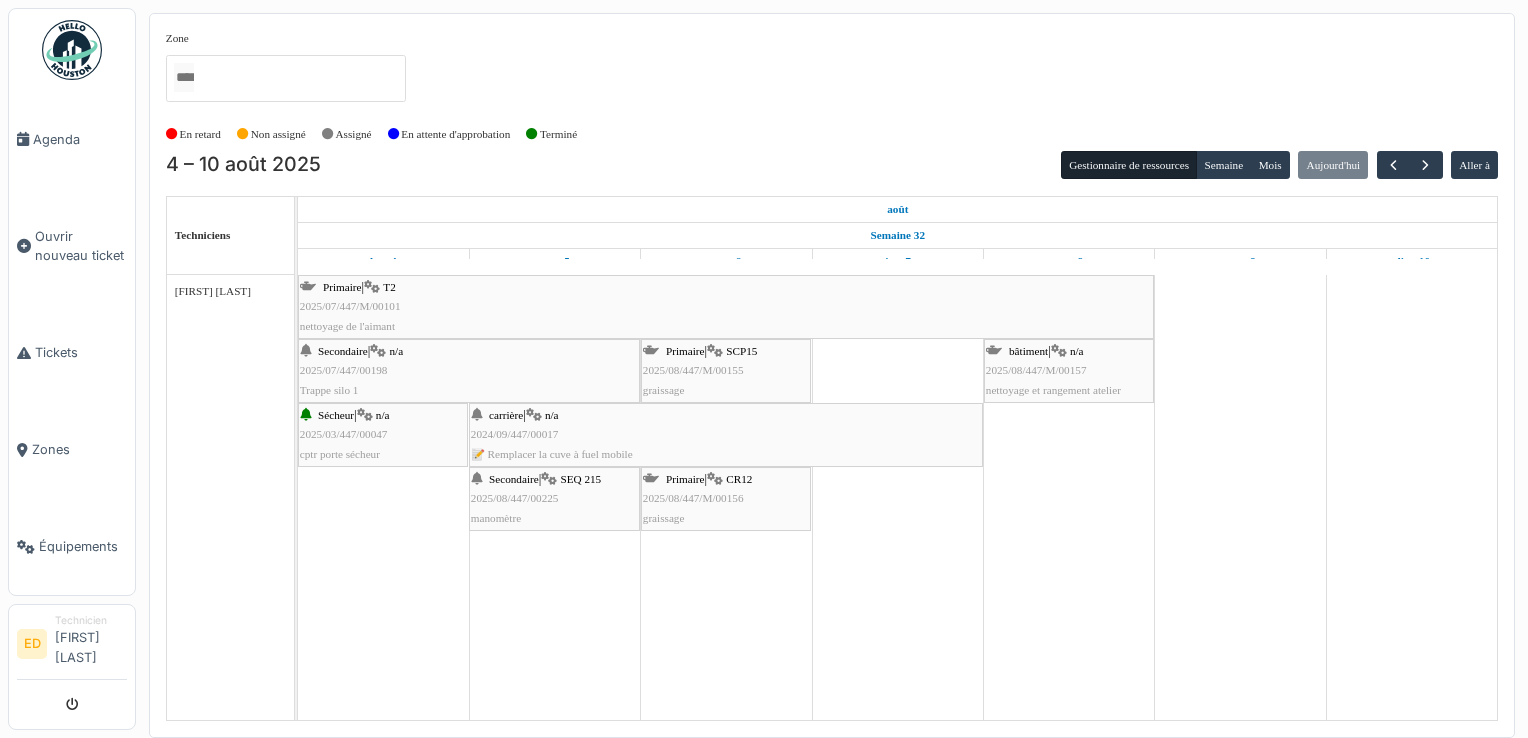 click on "Secondaire" at bounding box center (343, 351) 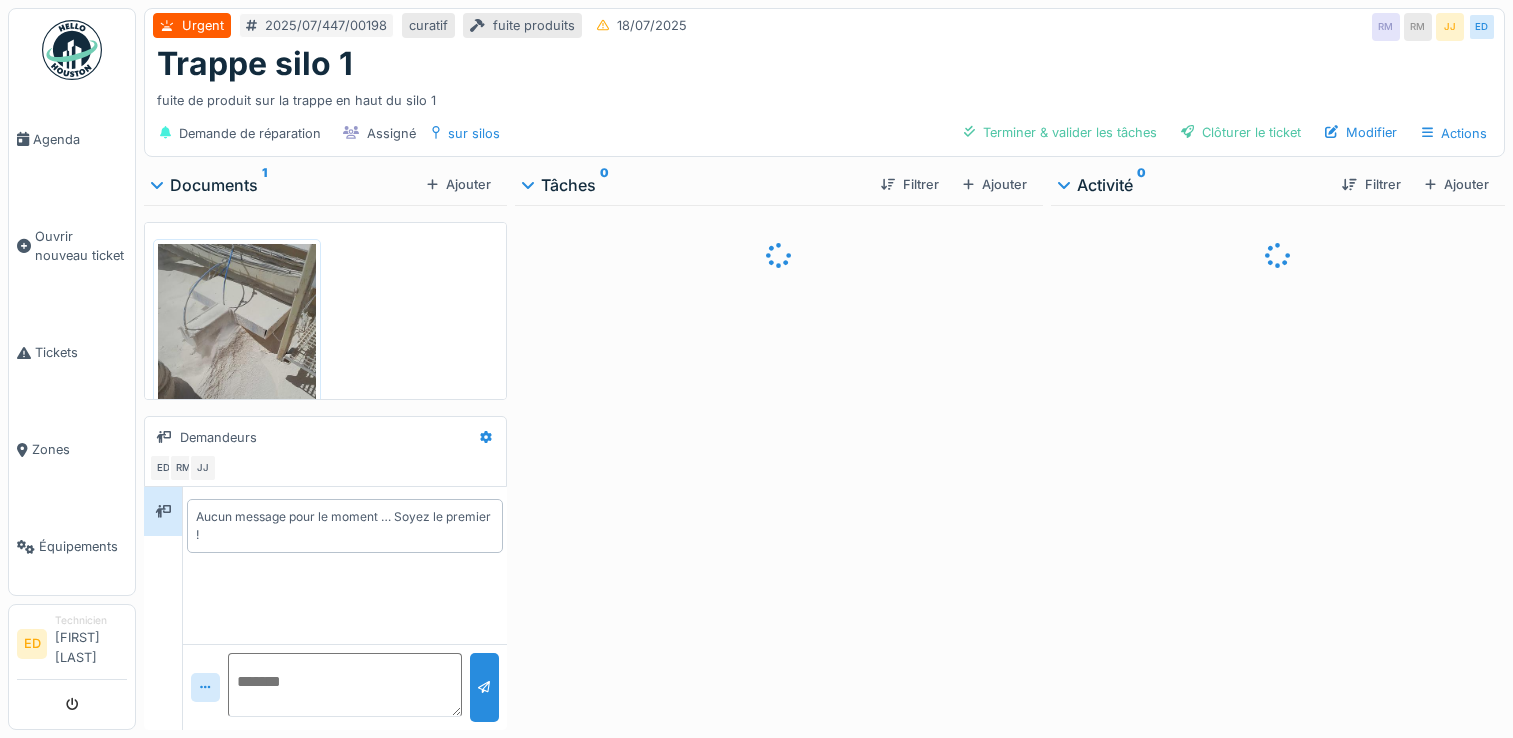 scroll, scrollTop: 0, scrollLeft: 0, axis: both 